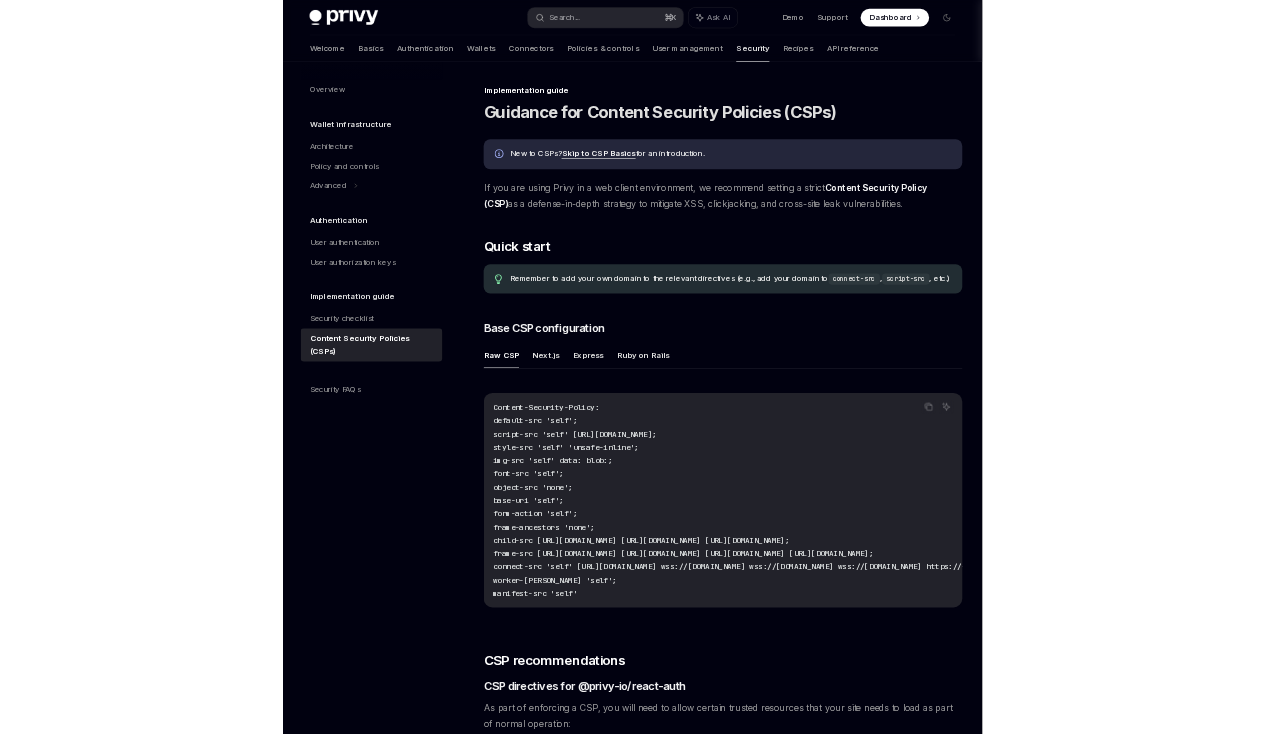 scroll, scrollTop: 0, scrollLeft: 0, axis: both 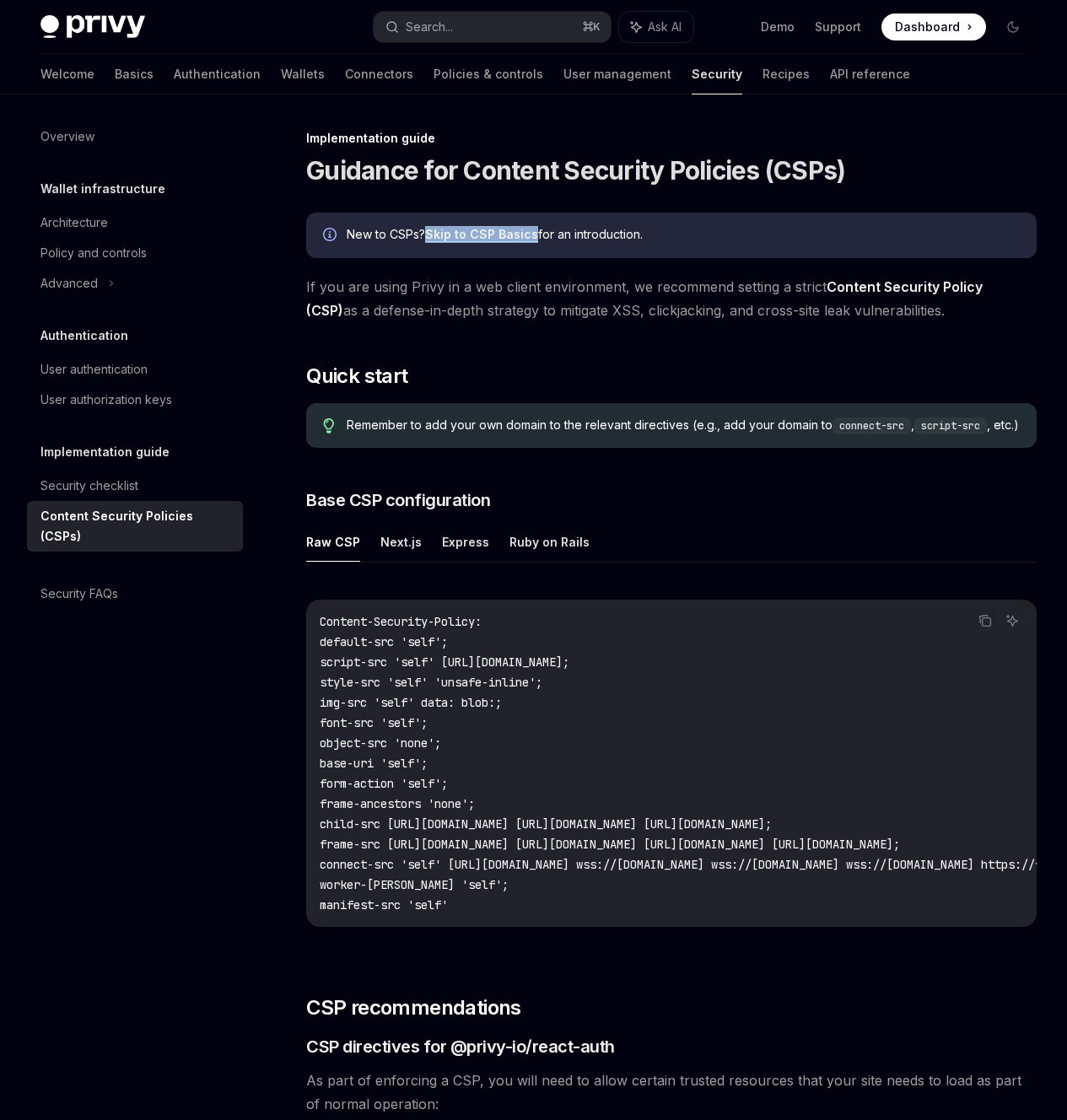 type on "*" 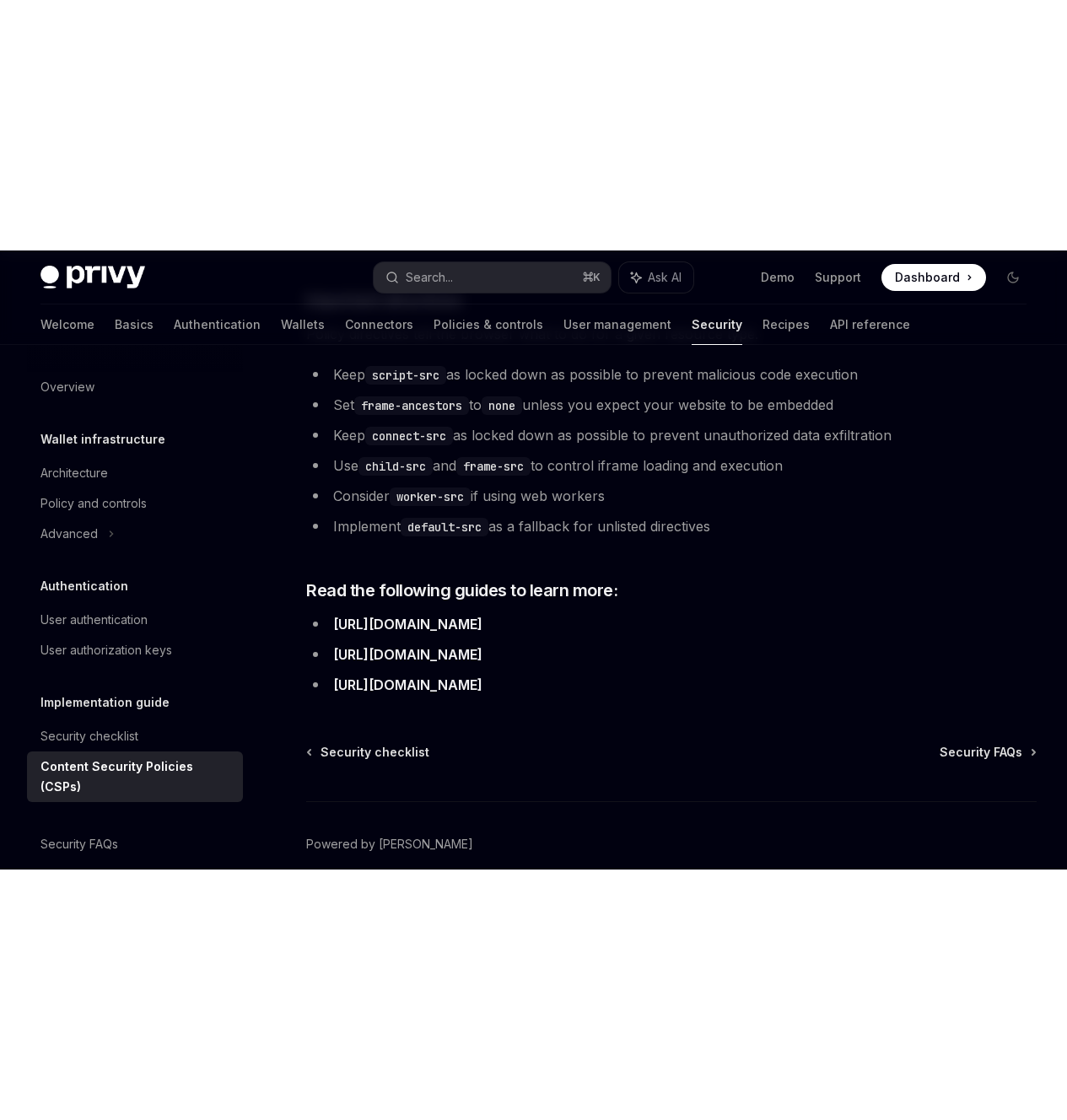 scroll, scrollTop: 3970, scrollLeft: 0, axis: vertical 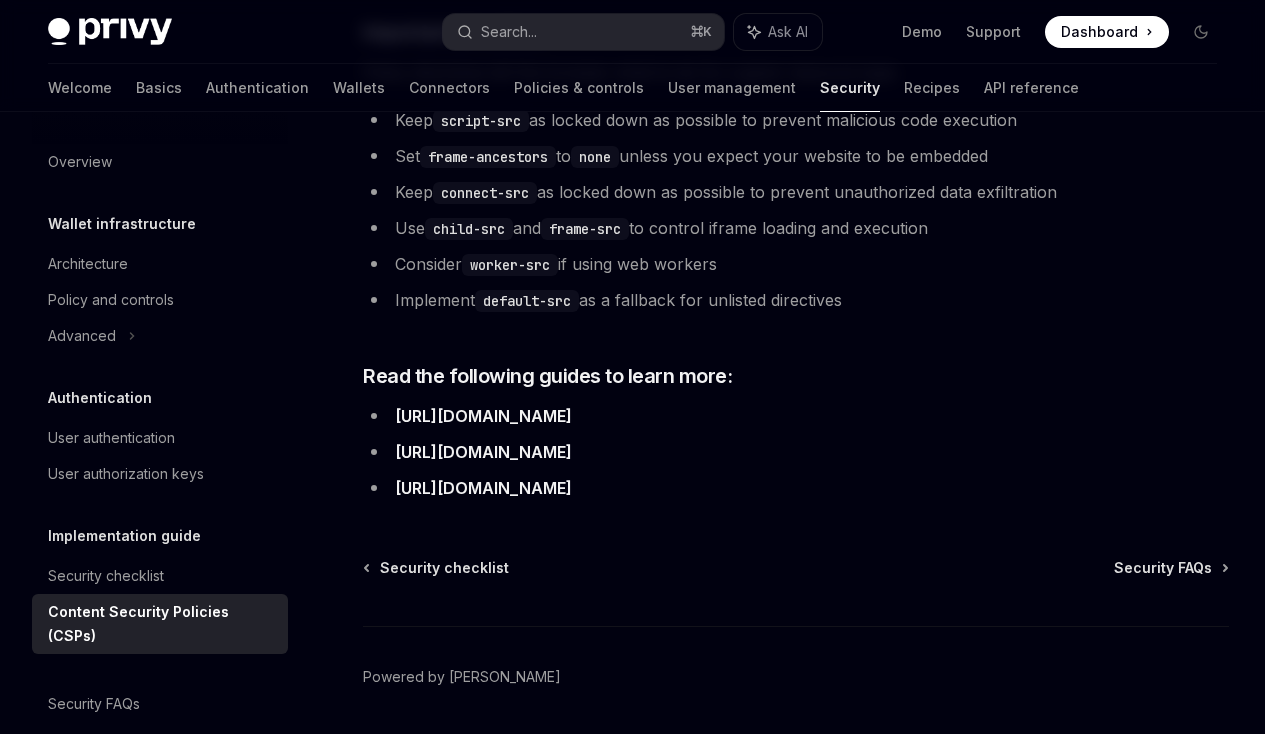 type on "*" 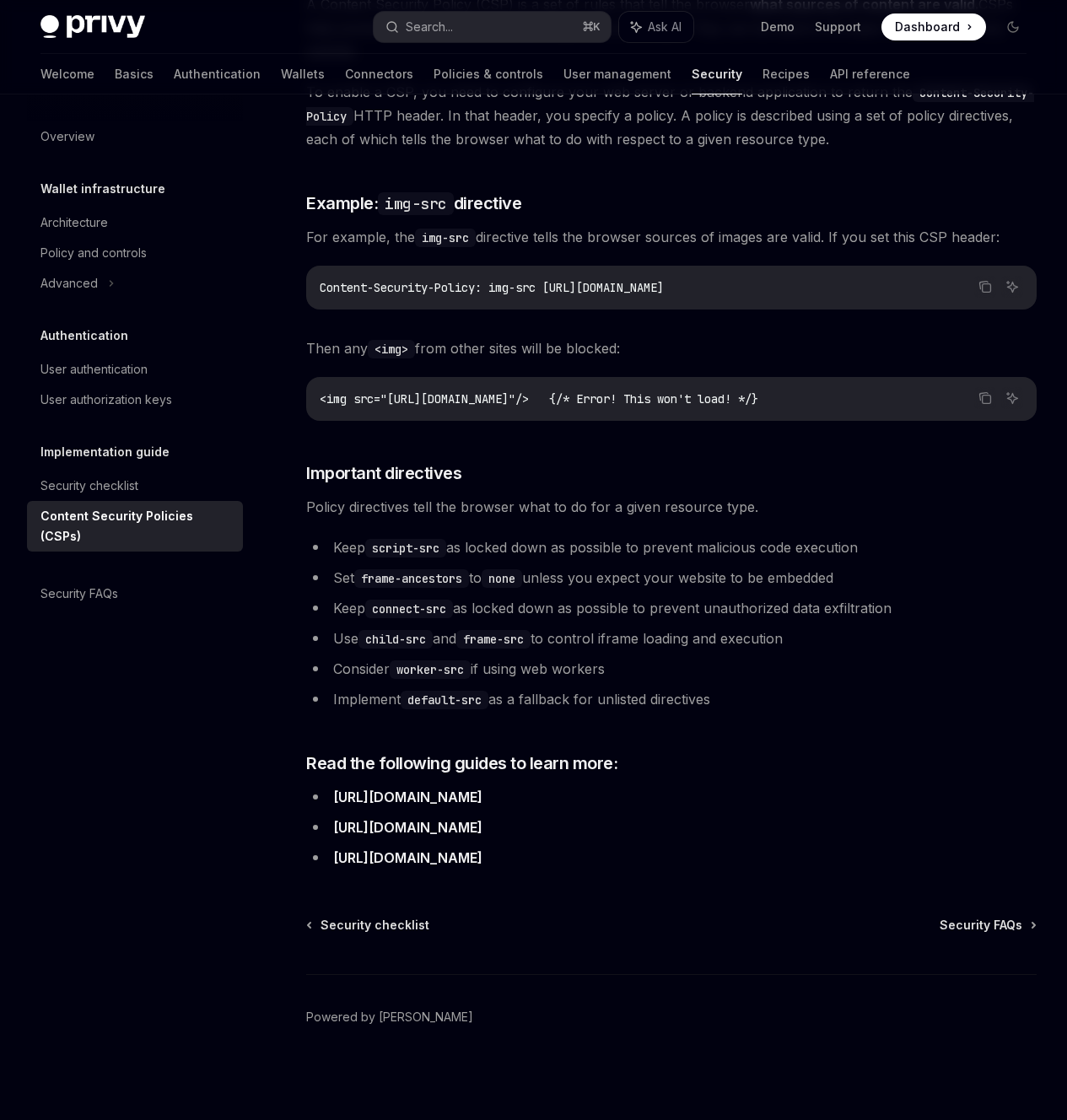 scroll, scrollTop: 3965, scrollLeft: 0, axis: vertical 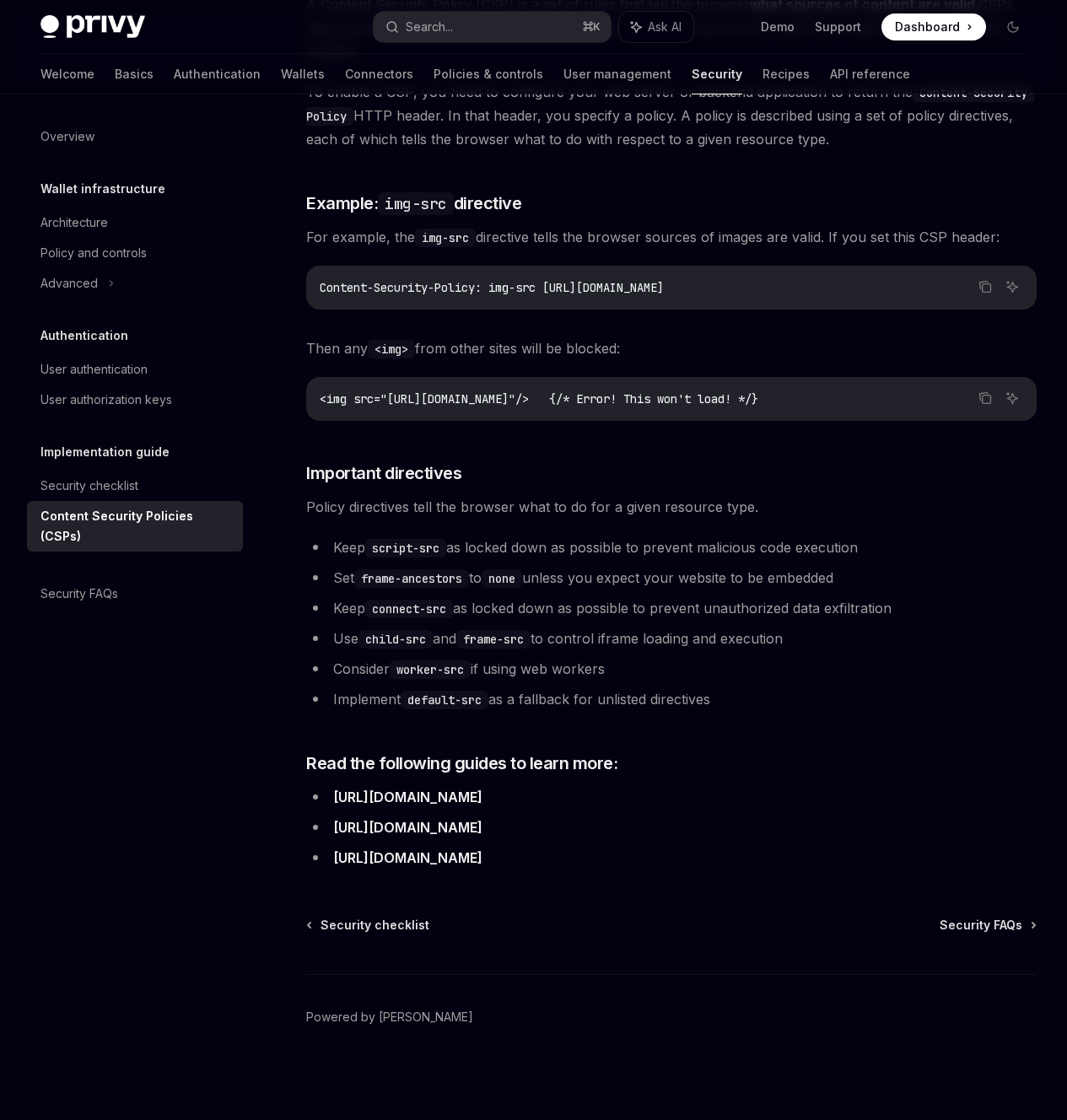 click on "Content-Security-Policy: img-src [URL][DOMAIN_NAME]" at bounding box center [671, 288] 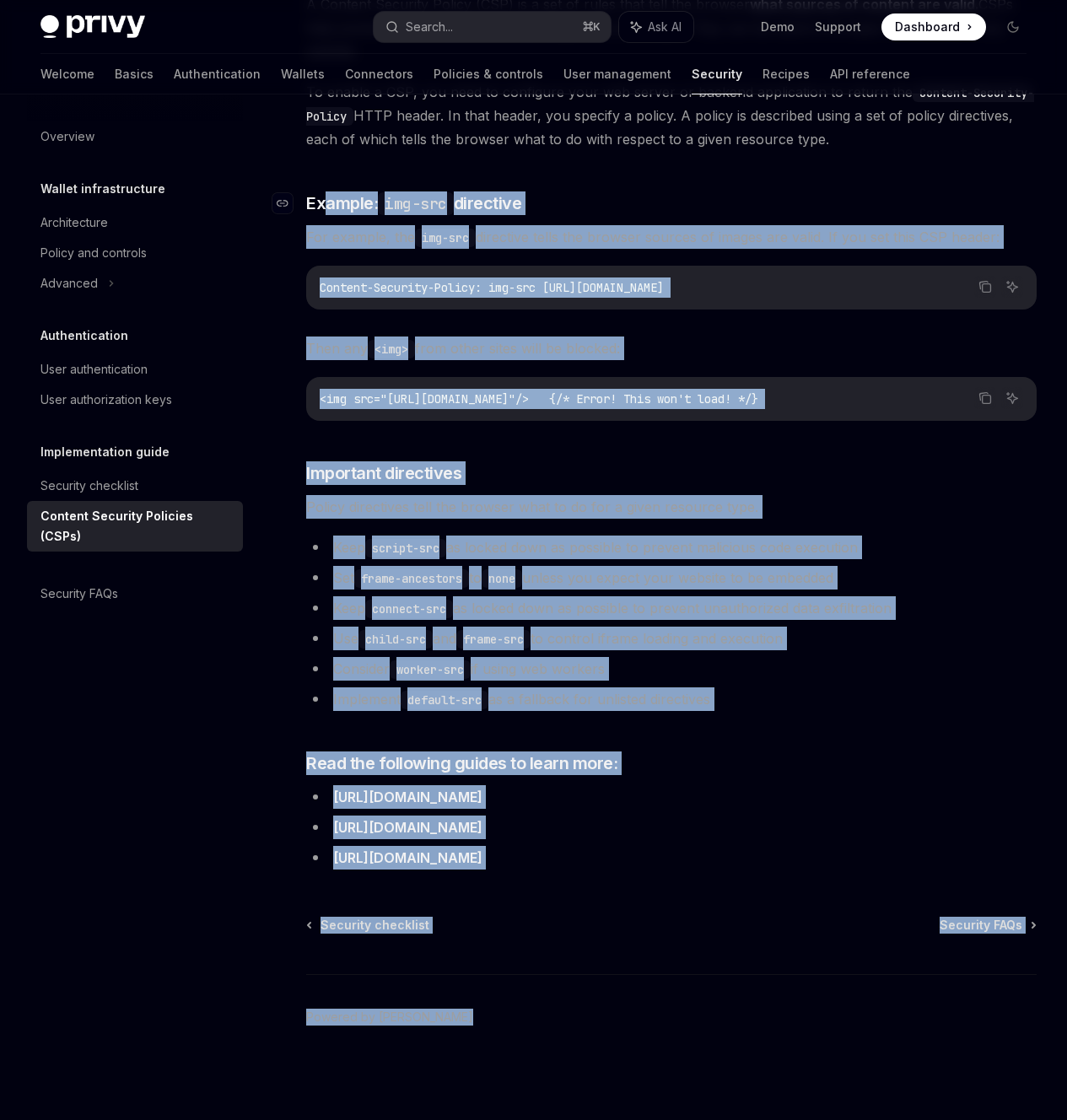 drag, startPoint x: 735, startPoint y: 687, endPoint x: 327, endPoint y: 464, distance: 464.966 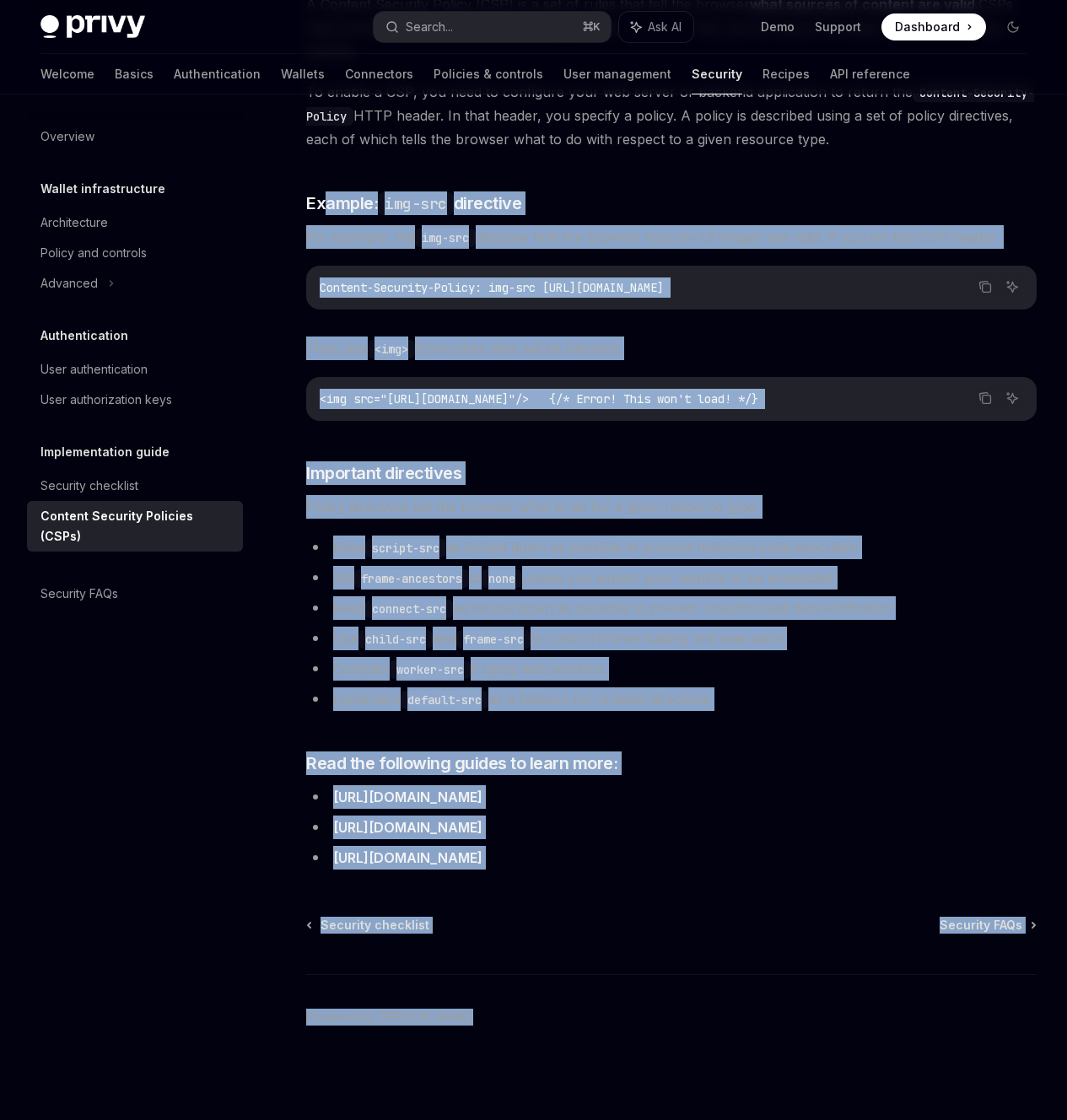 click on "New to CSPs?  Skip to CSP Basics  for an introduction.
If you are using Privy in a web client environment, we recommend setting a strict  Content Security Policy (CSP)  as a defense-in-depth strategy to mitigate XSS, clickjacking, and cross-site leak vulnerabilities.
​ Quick start
Remember to add your own domain to the relevant directives (e.g., add your domain to
connect-src ,  script-src , etc.)
​ Base CSP configuration
Raw CSP Next.js Express Ruby on Rails Copy Ask AI Content-Security-Policy:
default-src 'self';
script-src 'self' [URL][DOMAIN_NAME];
style-src 'self' 'unsafe-inline';
img-src 'self' data: blob:;
font-src 'self';
object-src 'none';
base-uri 'self';
form-action 'self';
frame-ancestors 'none';
child-src [URL][DOMAIN_NAME] [URL][DOMAIN_NAME] [URL][DOMAIN_NAME];
frame-src [URL][DOMAIN_NAME] [URL][DOMAIN_NAME] [URL][DOMAIN_NAME] [URL][DOMAIN_NAME];" at bounding box center [671, -1221] 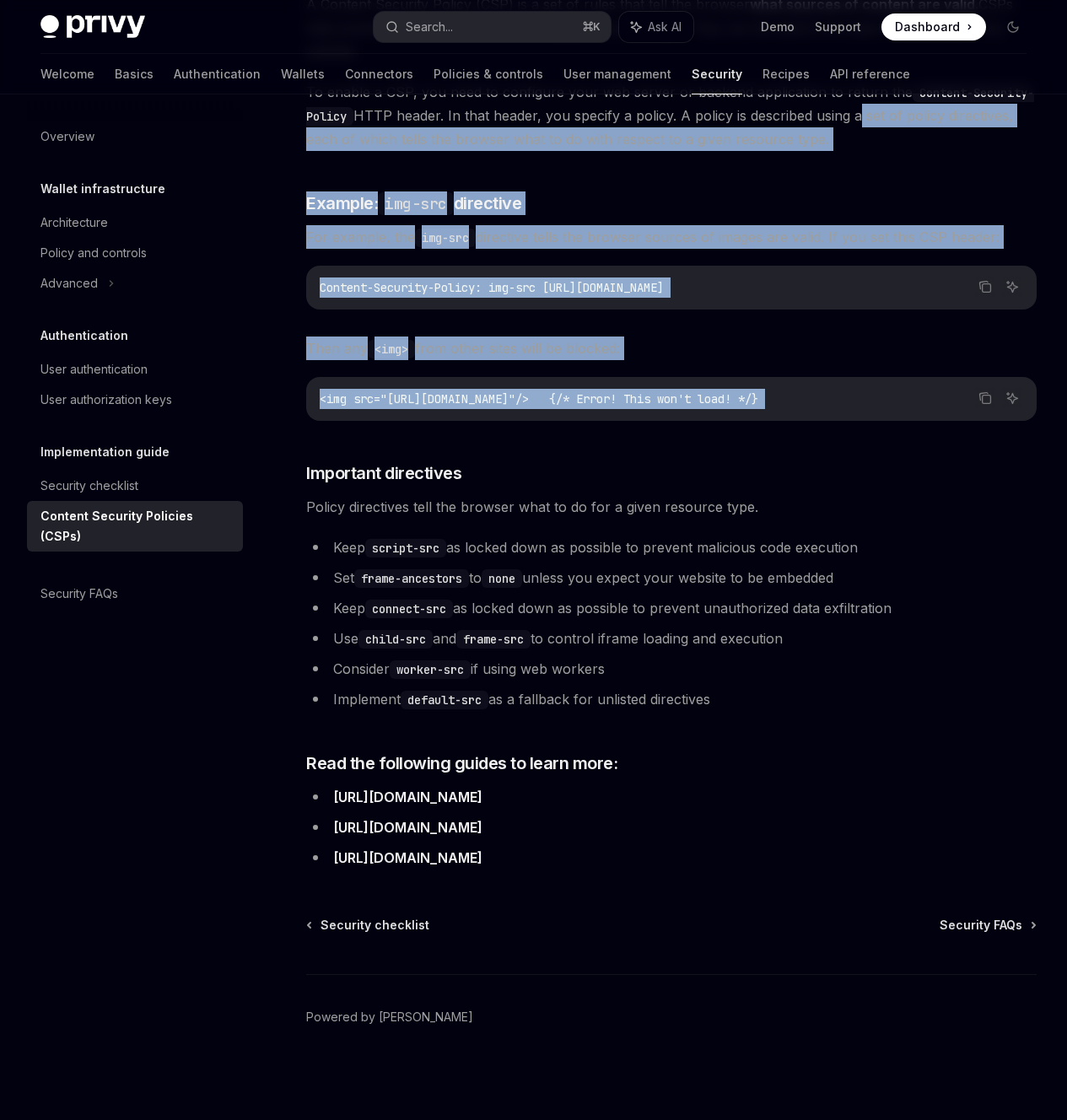 scroll, scrollTop: 3961, scrollLeft: 0, axis: vertical 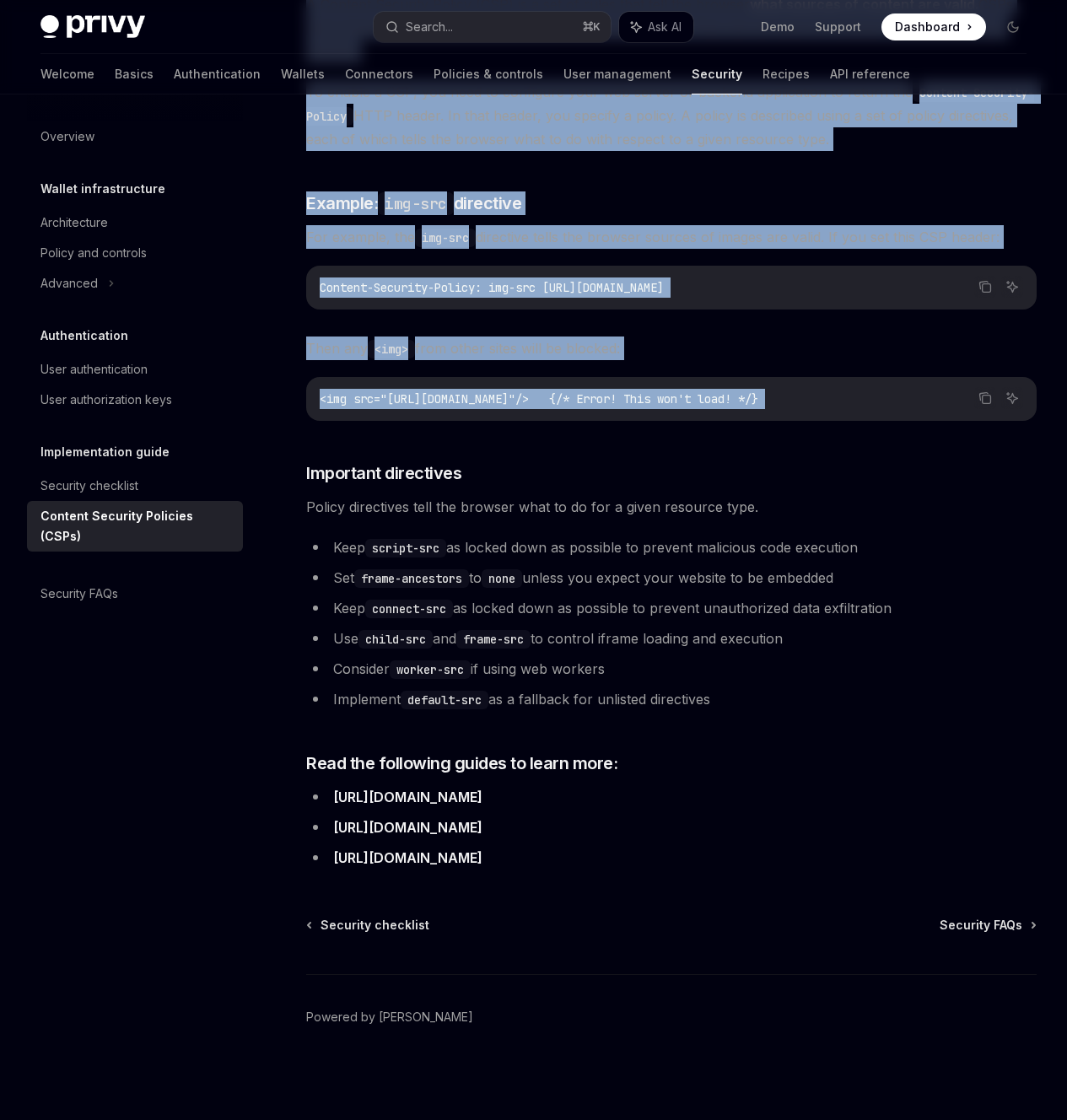 drag, startPoint x: 748, startPoint y: 703, endPoint x: 290, endPoint y: 153, distance: 715.7262 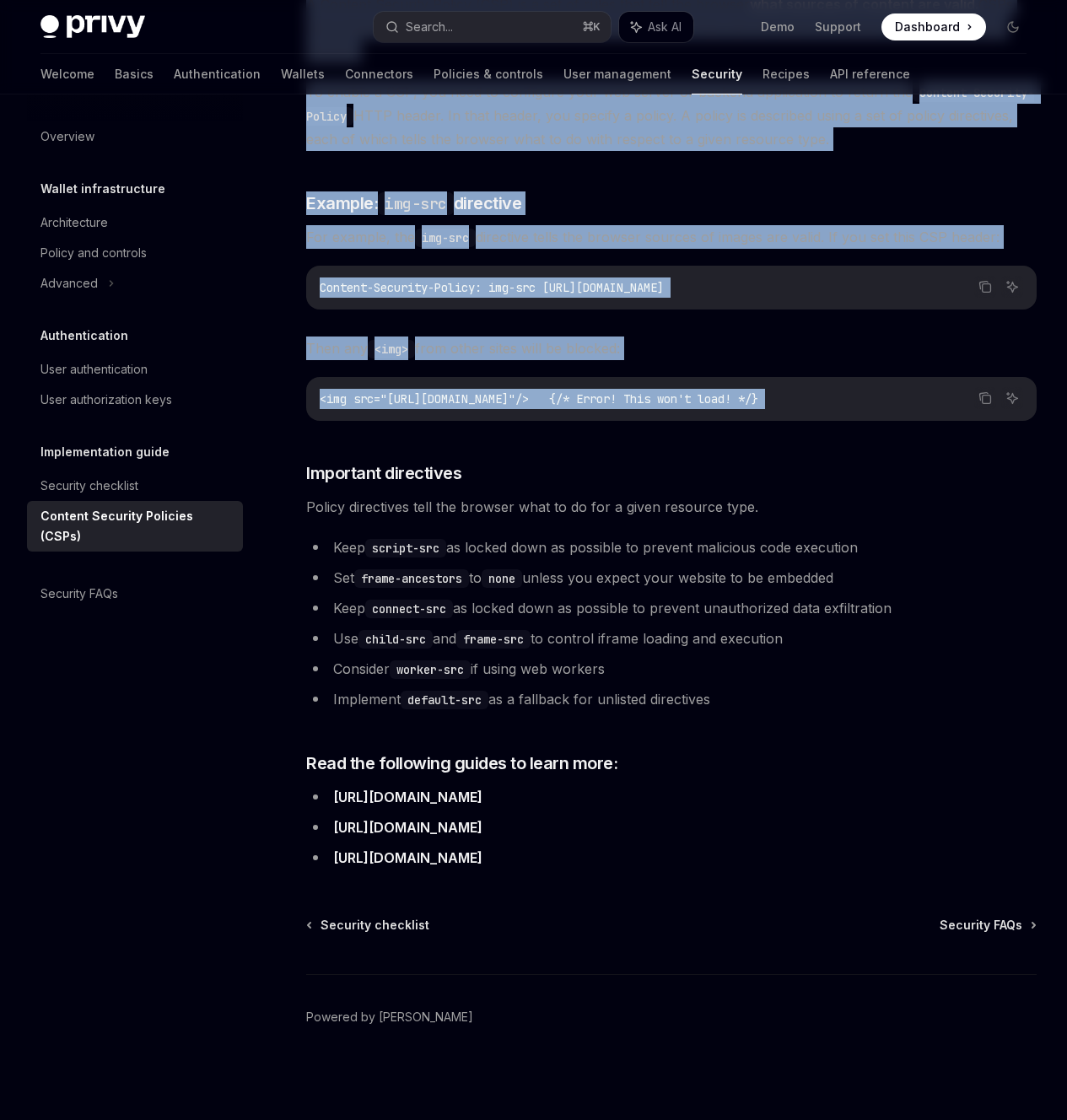 copy on "​ CSP basics
A Content Security Policy (CSP) is a set of rules that tell the browser  what sources of content are valid.  CSPs help prevent the browser from executing malicious scripts. They can be used to increase the security of any website.
To enable a CSP, you need to configure your web server or backend application to return the  Content-Security-Policy  HTTP header. In that header, you specify a policy. A policy is described using a set of policy directives, each of which tells the browser what to do with respect to a given resource type.
​ Example:  img-src  directive
For example, the  img-src  directive tells the browser sources of images are valid.
If you set this CSP header:
Copy Ask AI Content-Security-Policy: img-src [URL][DOMAIN_NAME]
Then any  <img>  from other sites will be blocked:
Copy Ask AI <img src="[URL][DOMAIN_NAME]"/>   {/* Error! This won't load! */}
​" 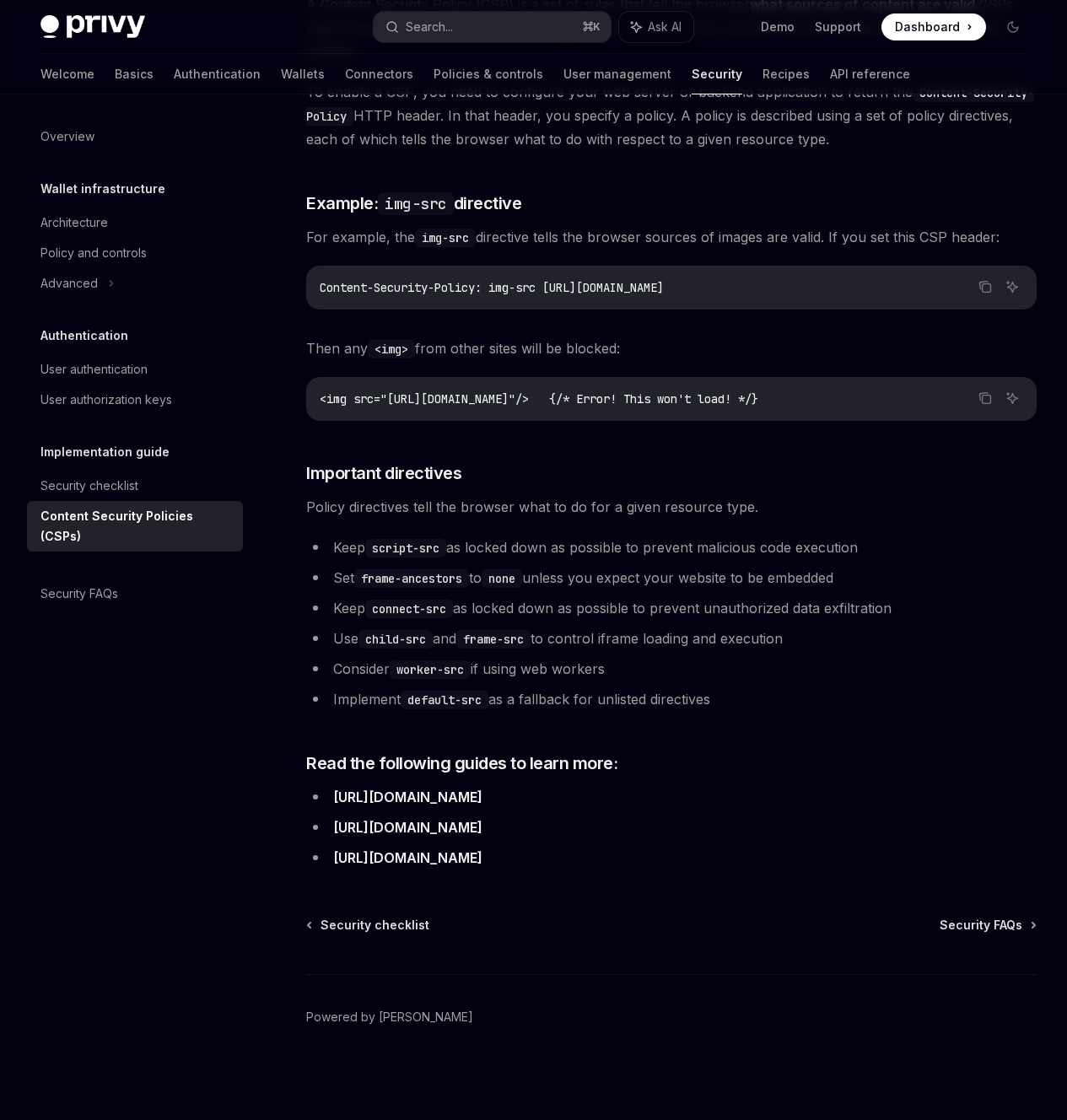 click on "Set  frame-ancestors  to  none  unless you expect your website to be embedded" at bounding box center [671, 578] 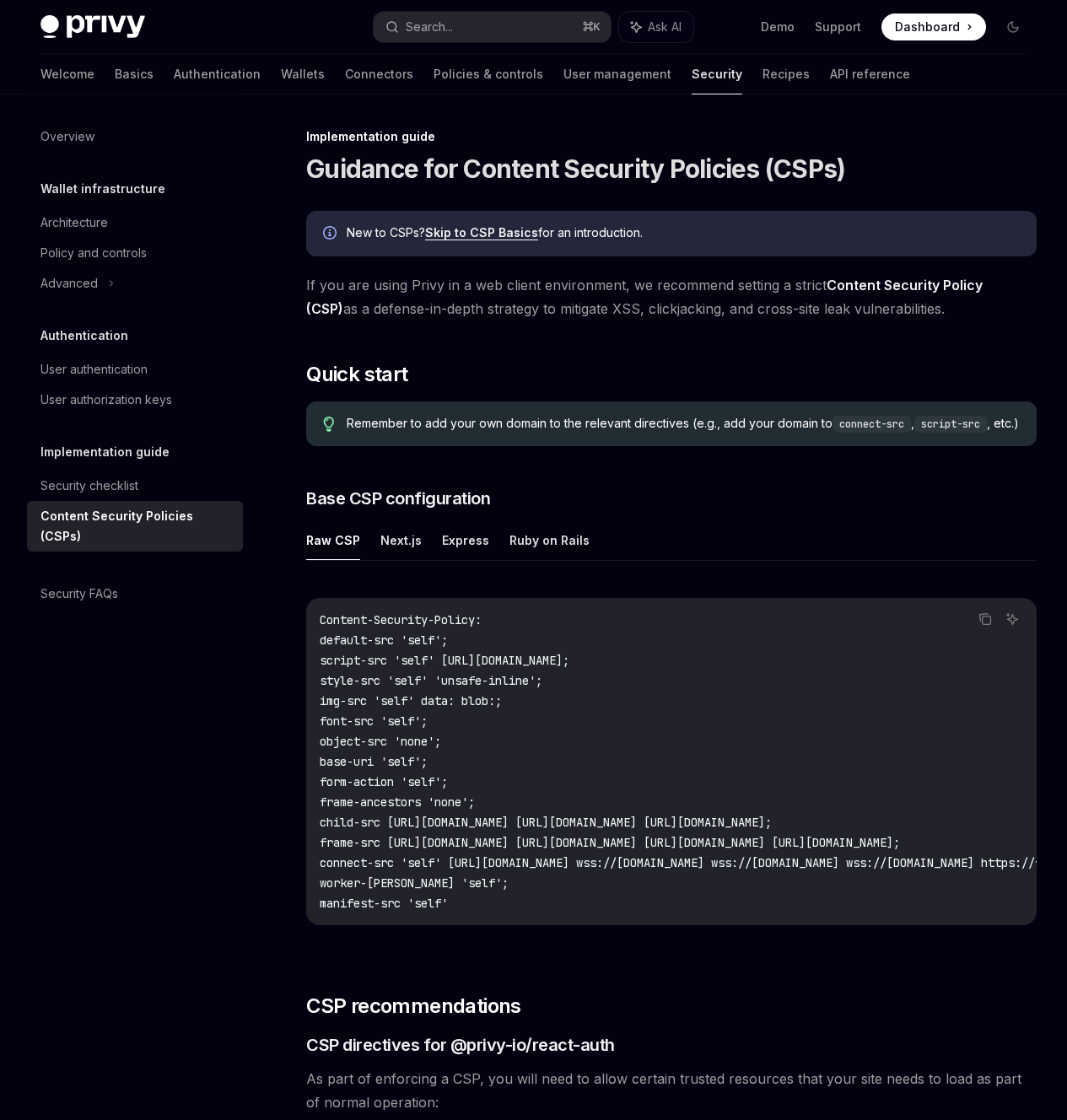 scroll, scrollTop: 3, scrollLeft: 0, axis: vertical 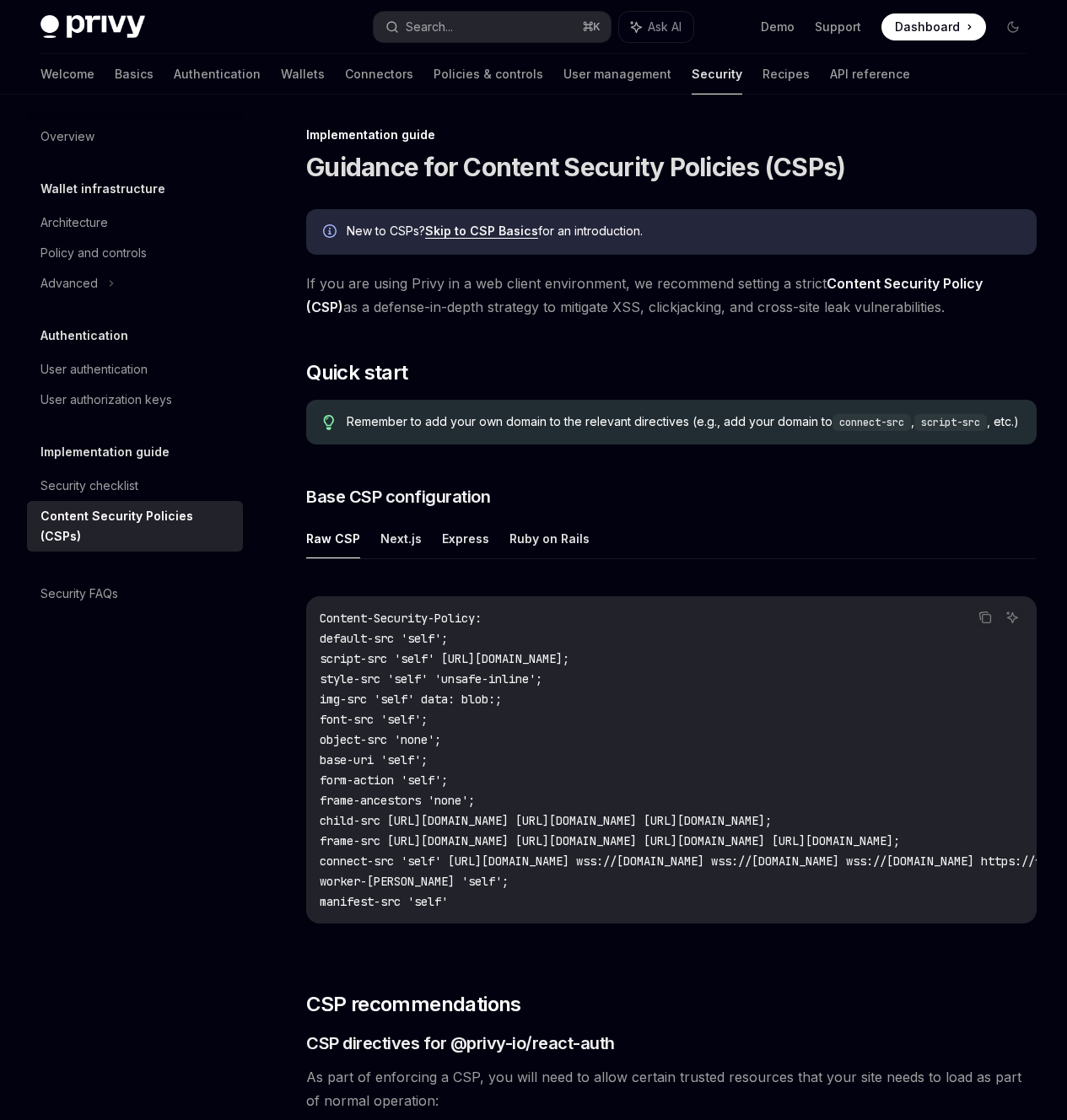 click on "frame-src [URL][DOMAIN_NAME] [URL][DOMAIN_NAME] [URL][DOMAIN_NAME] [URL][DOMAIN_NAME];" at bounding box center [610, 841] 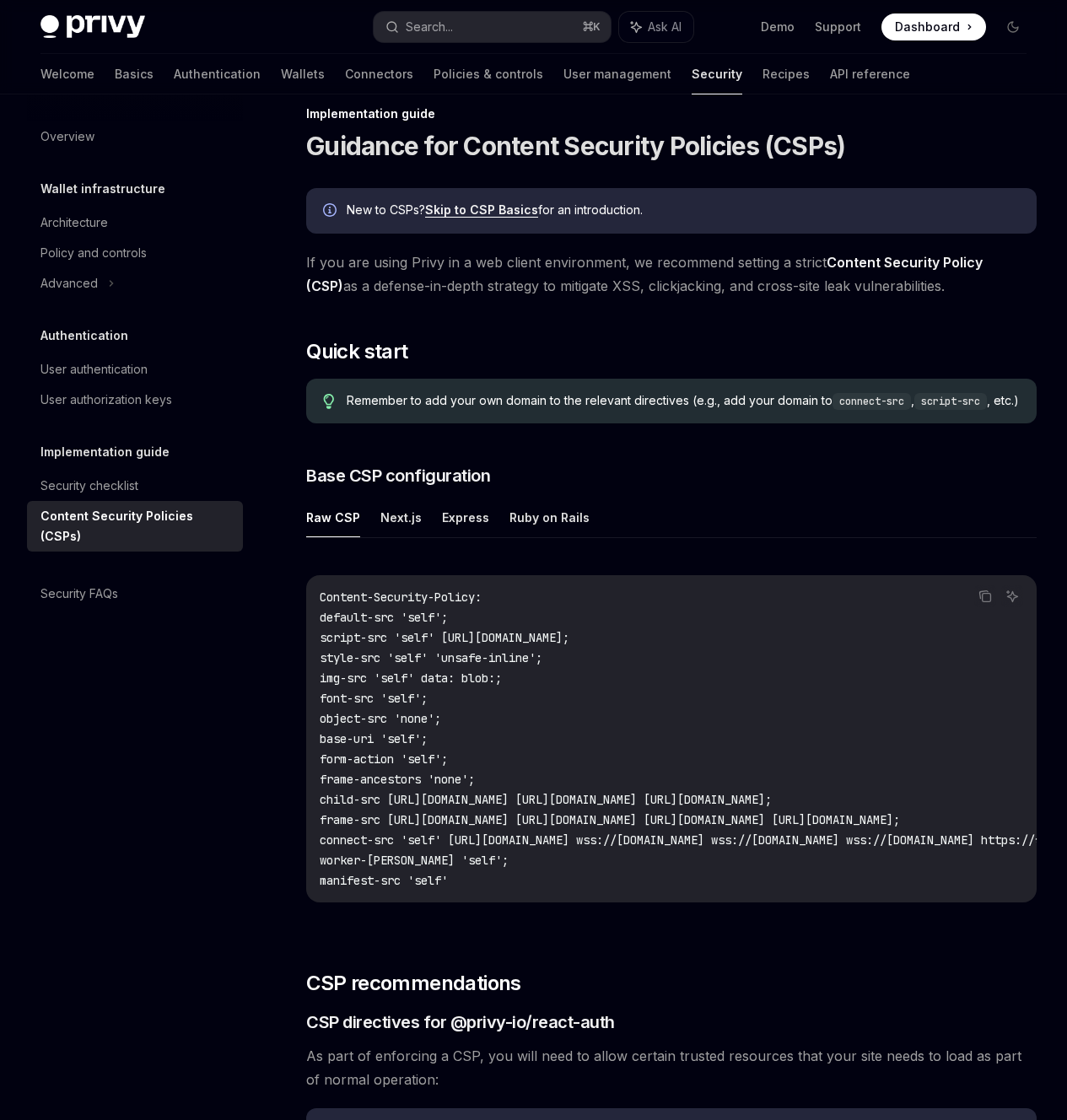 scroll, scrollTop: 29, scrollLeft: 0, axis: vertical 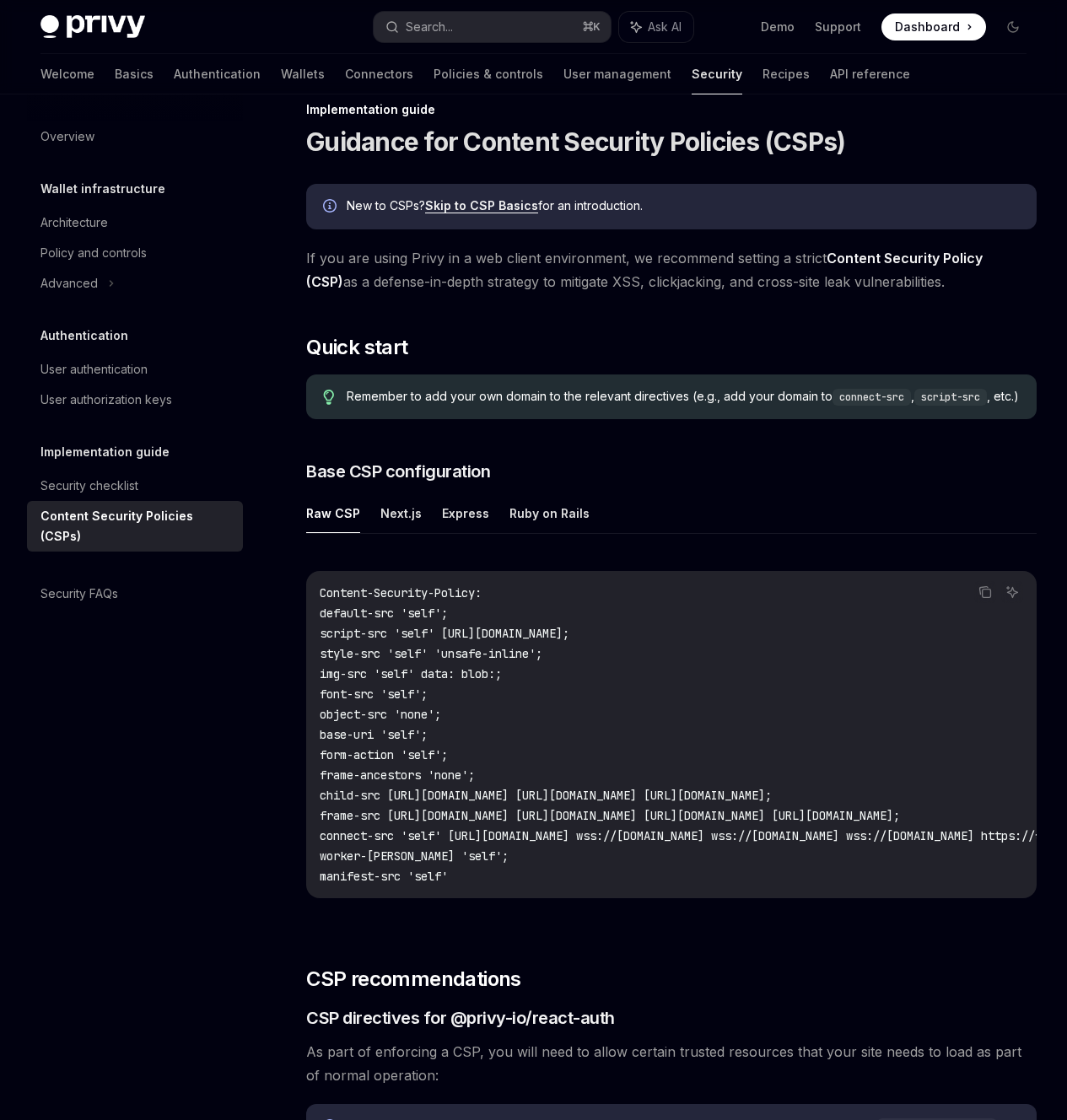 click on "Content-Security-Policy:
default-src 'self';
script-src 'self' [URL][DOMAIN_NAME];
style-src 'self' 'unsafe-inline';
img-src 'self' data: blob:;
font-src 'self';
object-src 'none';
base-uri 'self';
form-action 'self';
frame-ancestors 'none';
child-src [URL][DOMAIN_NAME] [URL][DOMAIN_NAME] [URL][DOMAIN_NAME];
frame-src [URL][DOMAIN_NAME] [URL][DOMAIN_NAME] [URL][DOMAIN_NAME] [URL][DOMAIN_NAME];
connect-src 'self' [URL][DOMAIN_NAME] wss://[DOMAIN_NAME] wss://[DOMAIN_NAME] wss://[DOMAIN_NAME] https://*.[DOMAIN_NAME] [URL][DOMAIN_NAME];
worker-src 'self';
manifest-src 'self'" at bounding box center [671, 735] 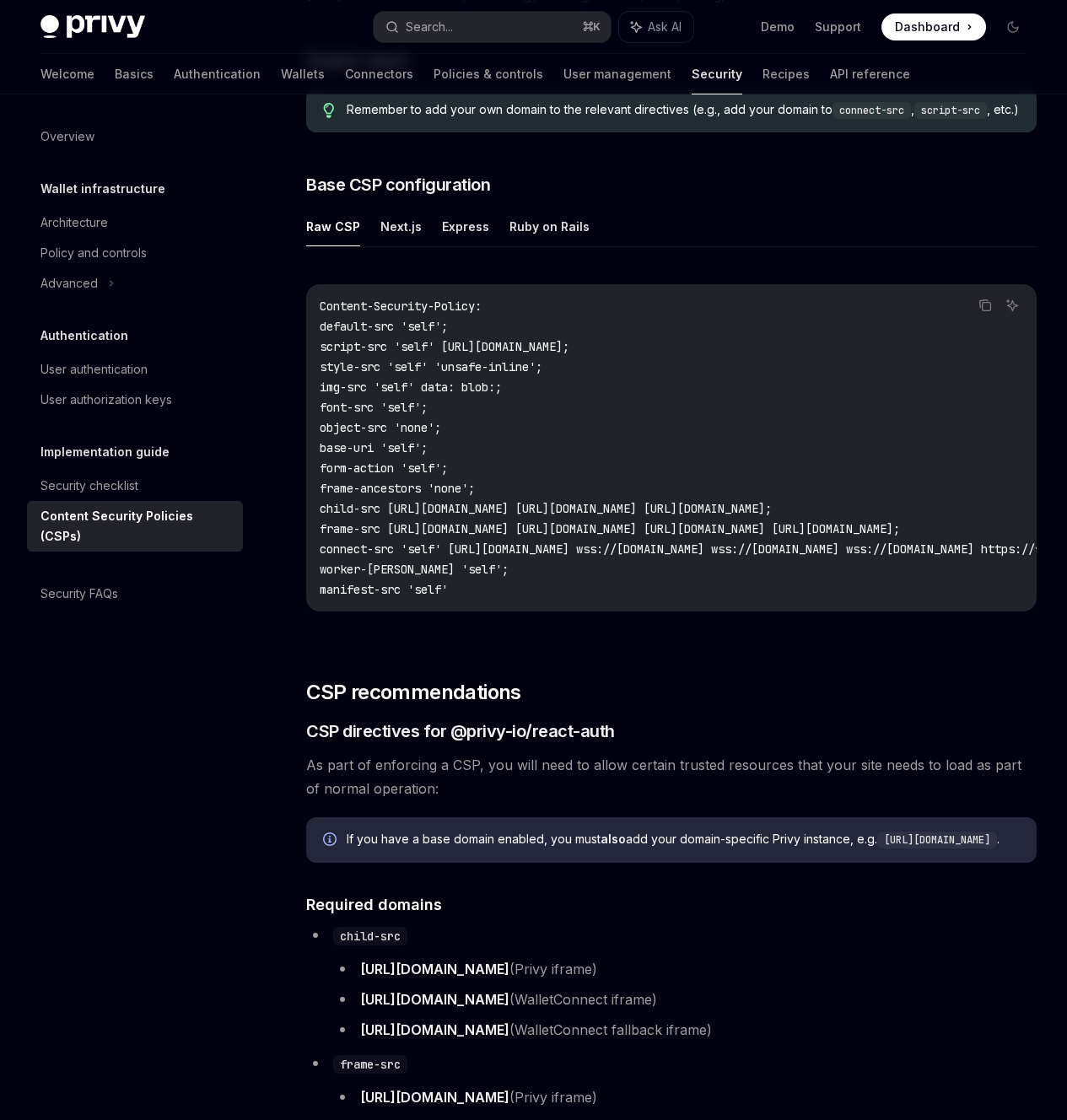 scroll, scrollTop: 319, scrollLeft: 0, axis: vertical 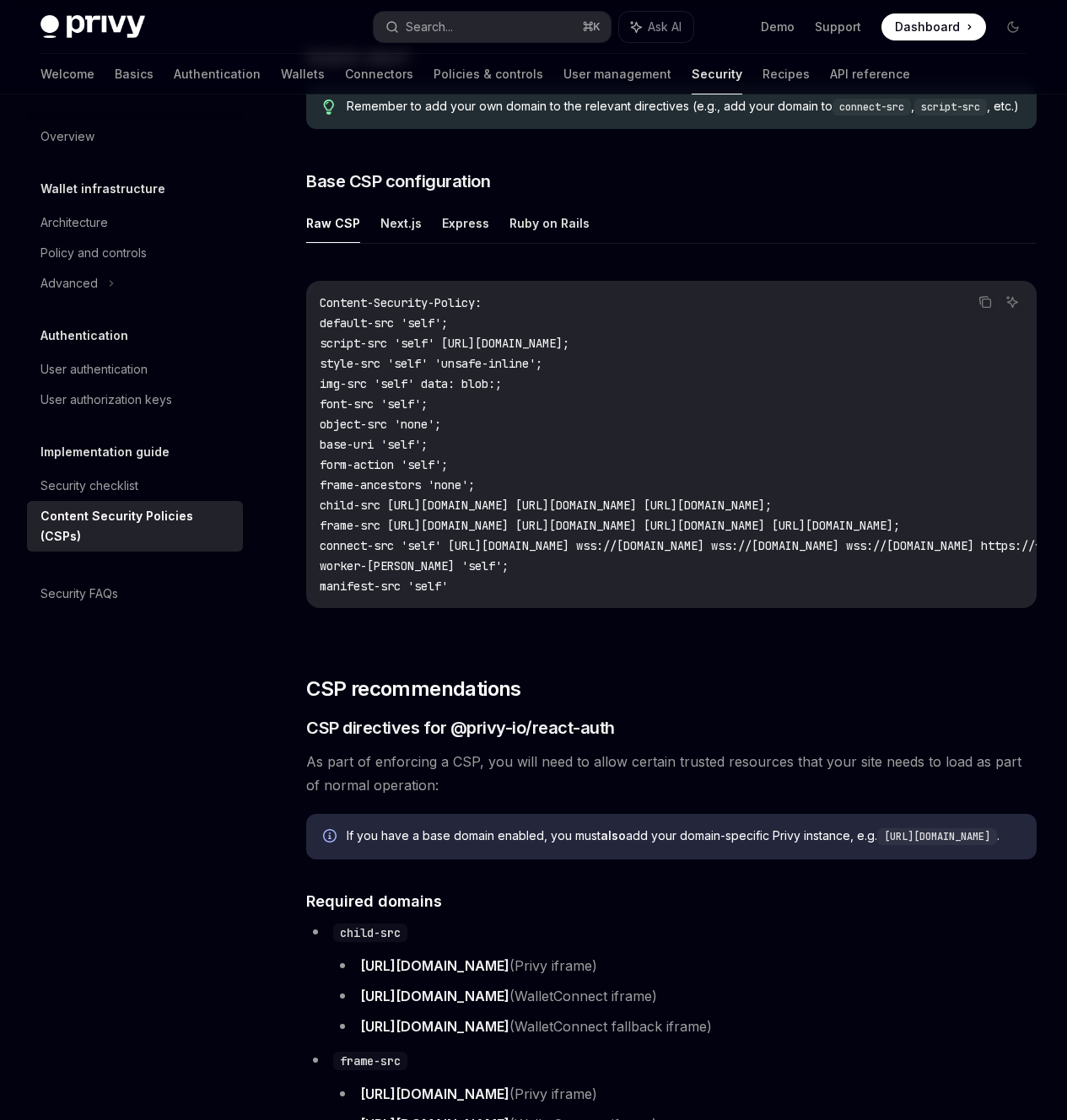 click on "If you have a base domain enabled, you must  also  add your domain-specific Privy instance, e.g.
[URL][DOMAIN_NAME] ." at bounding box center [683, 836] 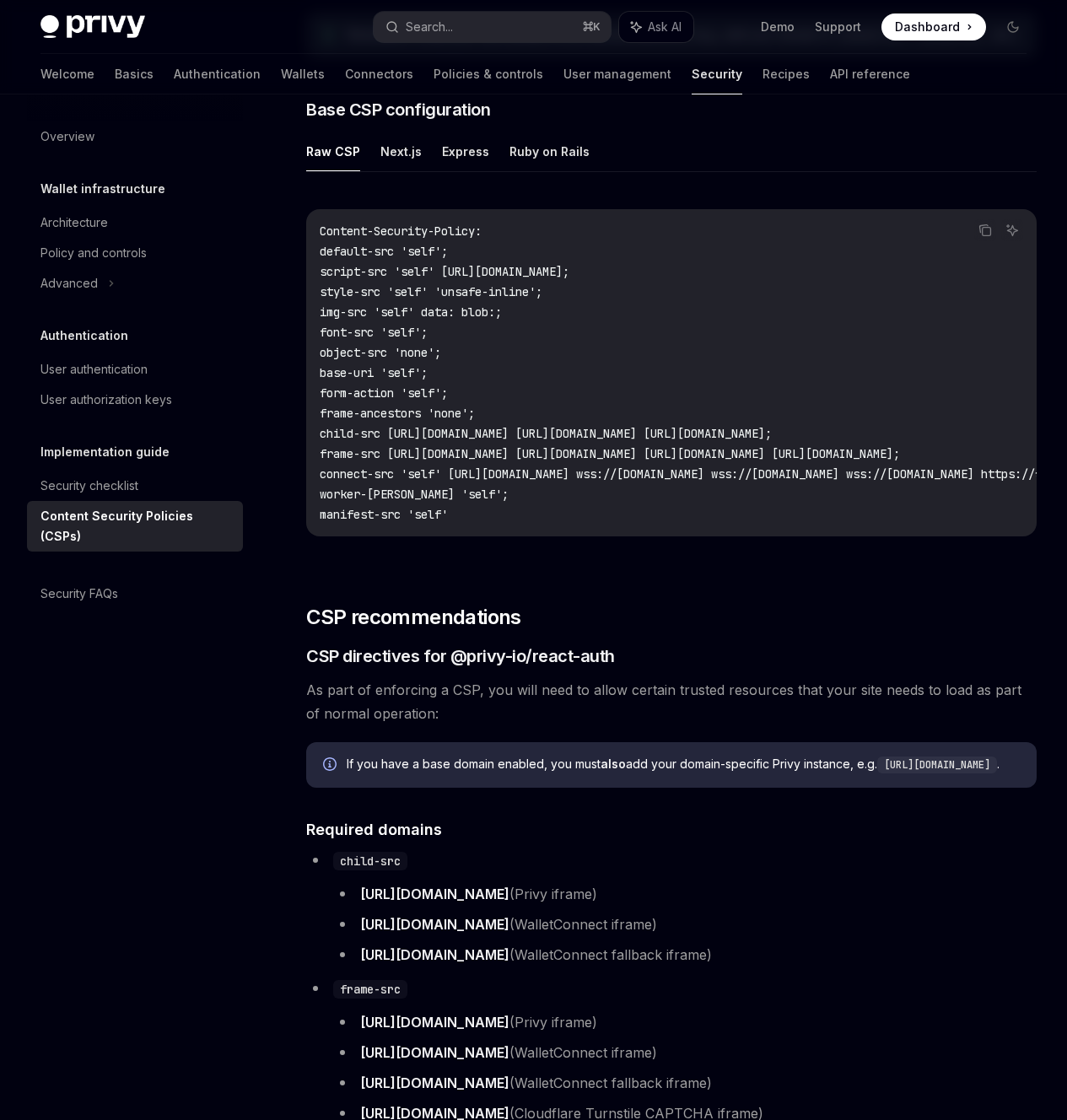 scroll, scrollTop: 187, scrollLeft: 0, axis: vertical 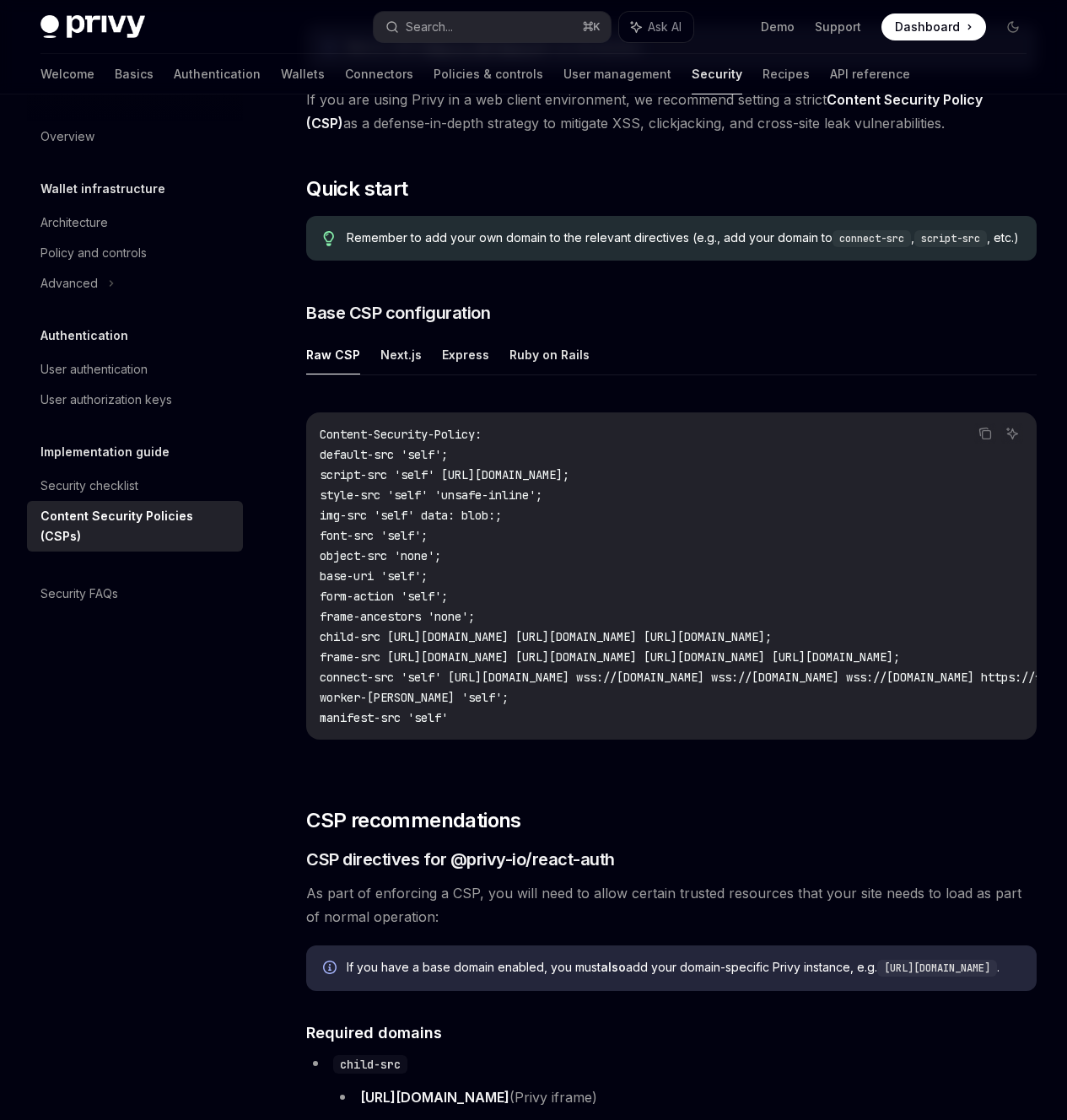click on "Content-Security-Policy:
default-src 'self';
script-src 'self' [URL][DOMAIN_NAME];
style-src 'self' 'unsafe-inline';
img-src 'self' data: blob:;
font-src 'self';
object-src 'none';
base-uri 'self';
form-action 'self';
frame-ancestors 'none';
child-src [URL][DOMAIN_NAME] [URL][DOMAIN_NAME] [URL][DOMAIN_NAME];
frame-src [URL][DOMAIN_NAME] [URL][DOMAIN_NAME] [URL][DOMAIN_NAME] [URL][DOMAIN_NAME];
connect-src 'self' [URL][DOMAIN_NAME] wss://[DOMAIN_NAME] wss://[DOMAIN_NAME] wss://[DOMAIN_NAME] https://*.[DOMAIN_NAME] [URL][DOMAIN_NAME];
worker-src 'self';
manifest-src 'self'" at bounding box center [816, 576] 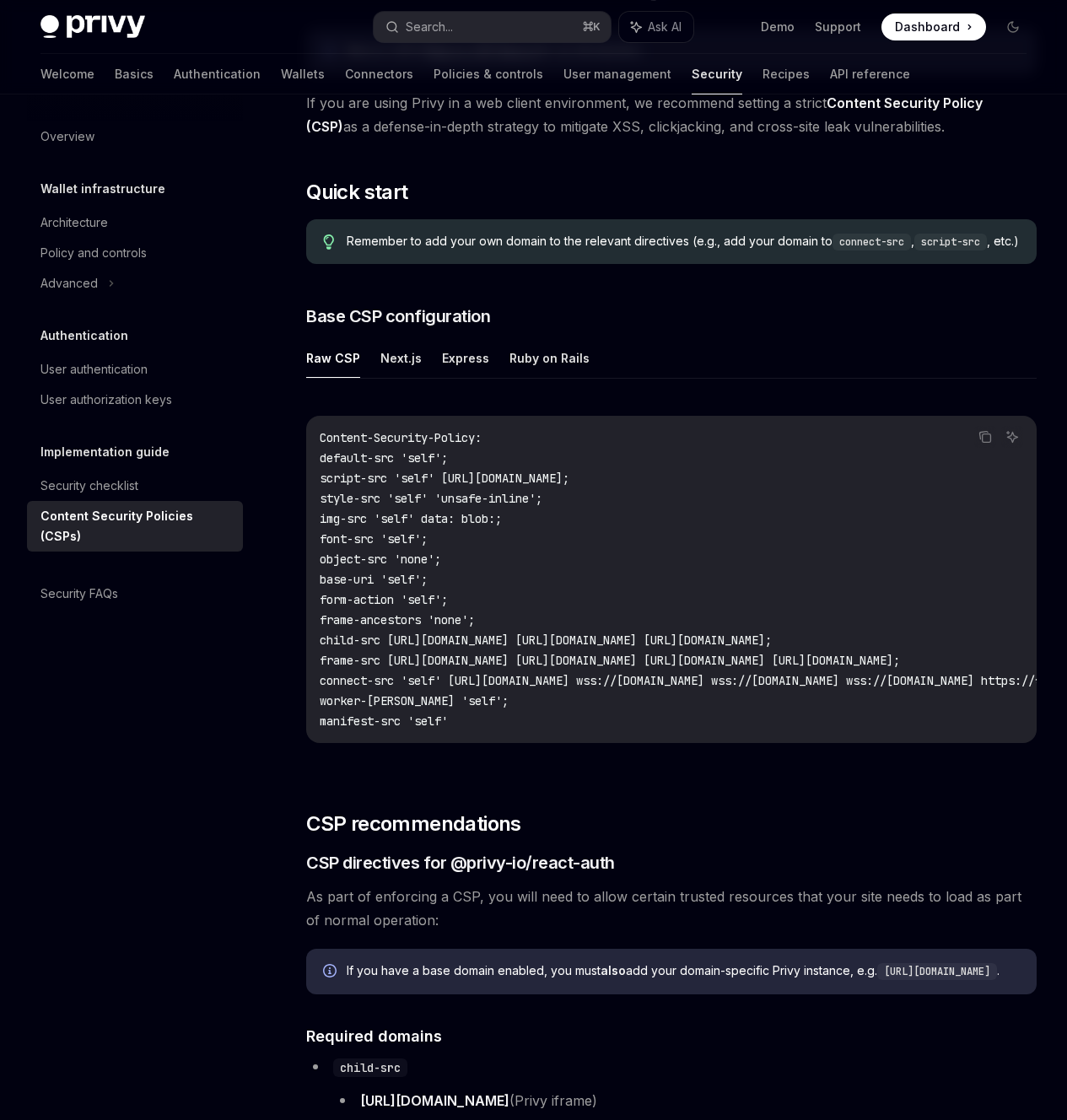 scroll, scrollTop: 182, scrollLeft: 0, axis: vertical 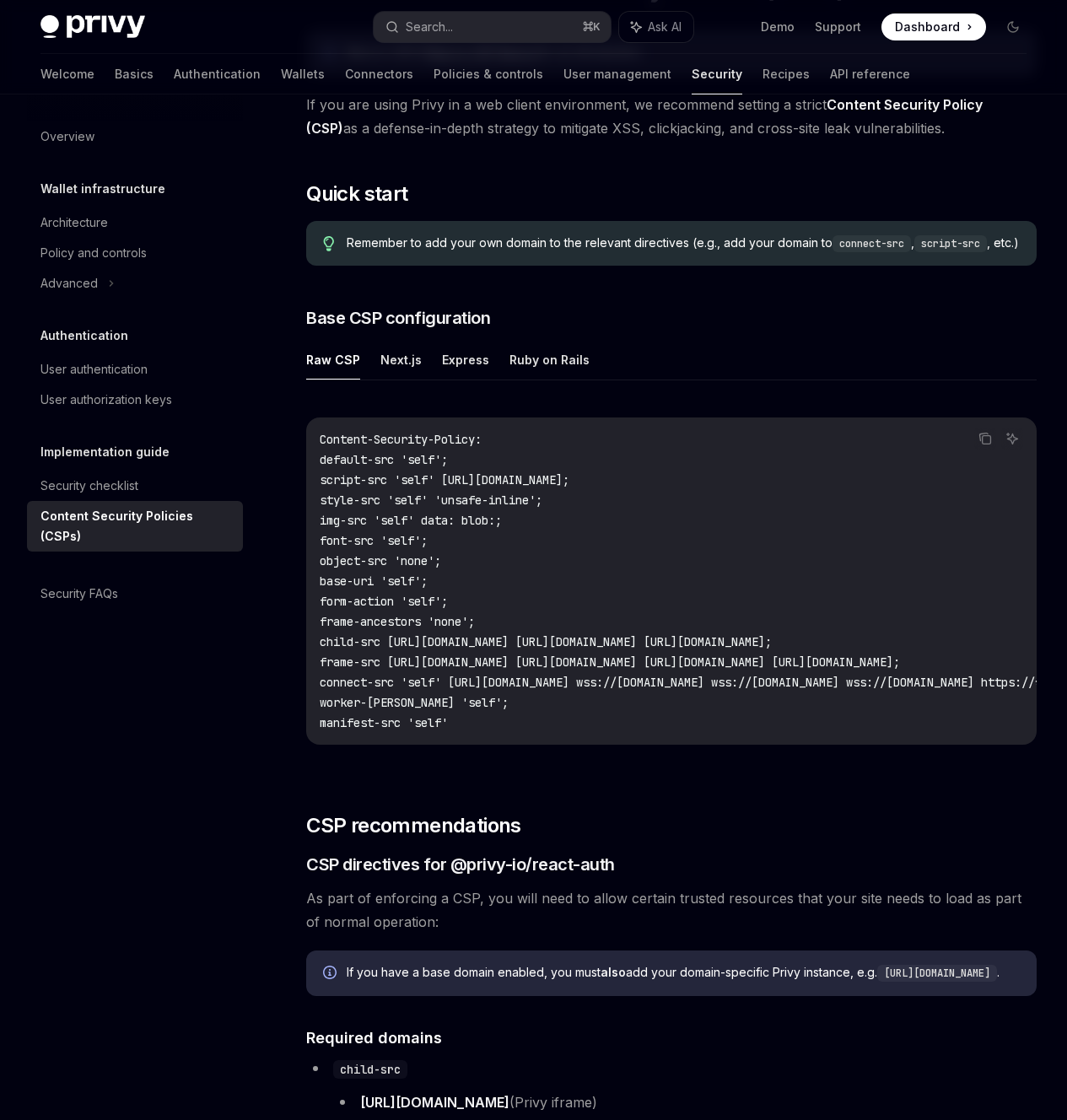 click on "Content-Security-Policy:
default-src 'self';
script-src 'self' [URL][DOMAIN_NAME];
style-src 'self' 'unsafe-inline';
img-src 'self' data: blob:;
font-src 'self';
object-src 'none';
base-uri 'self';
form-action 'self';
frame-ancestors 'none';
child-src [URL][DOMAIN_NAME] [URL][DOMAIN_NAME] [URL][DOMAIN_NAME];
frame-src [URL][DOMAIN_NAME] [URL][DOMAIN_NAME] [URL][DOMAIN_NAME] [URL][DOMAIN_NAME];
connect-src 'self' [URL][DOMAIN_NAME] wss://[DOMAIN_NAME] wss://[DOMAIN_NAME] wss://[DOMAIN_NAME] https://*.[DOMAIN_NAME] [URL][DOMAIN_NAME];
worker-src 'self';
manifest-src 'self'" at bounding box center (816, 581) 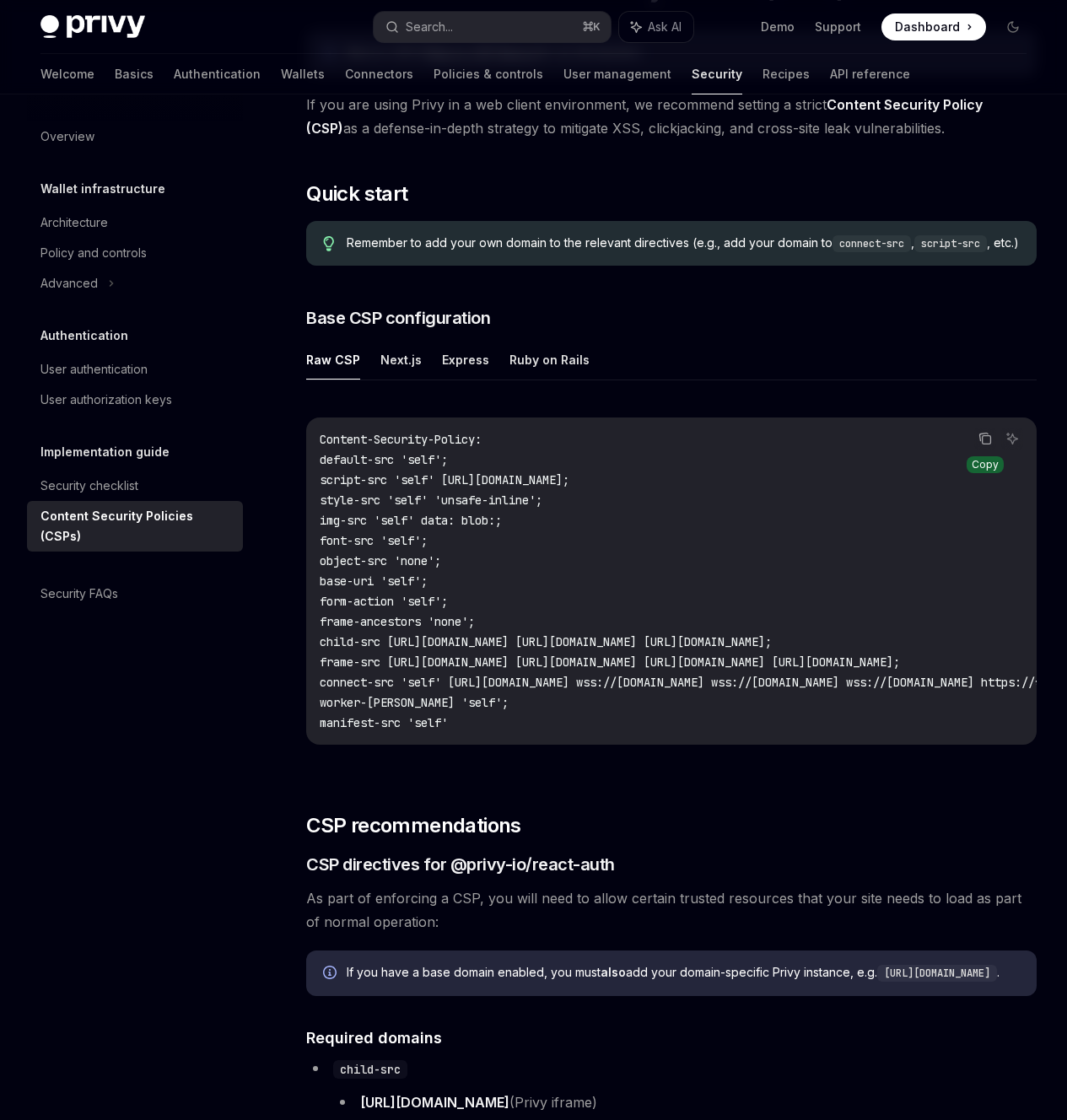 click 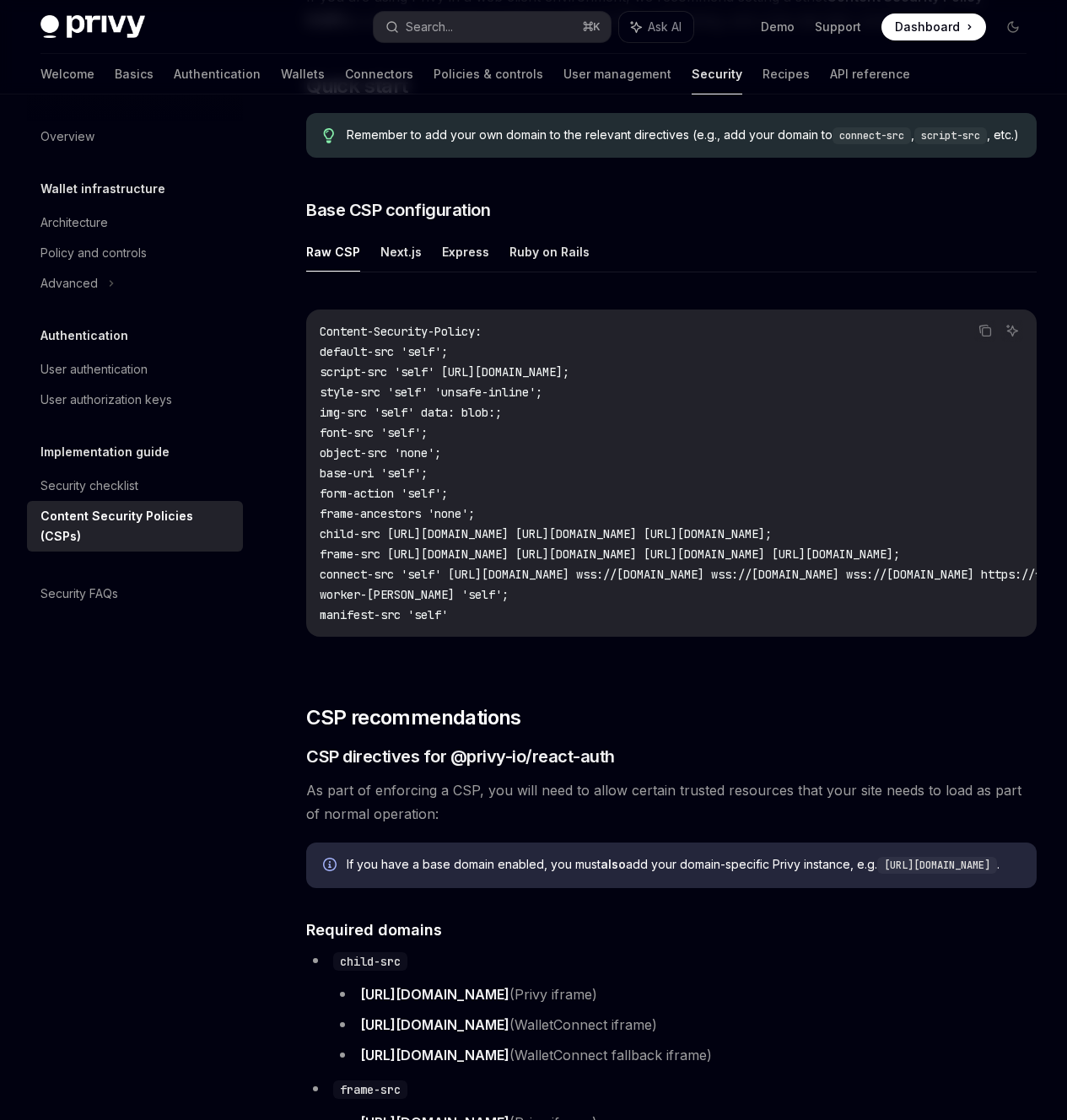scroll, scrollTop: 340, scrollLeft: 0, axis: vertical 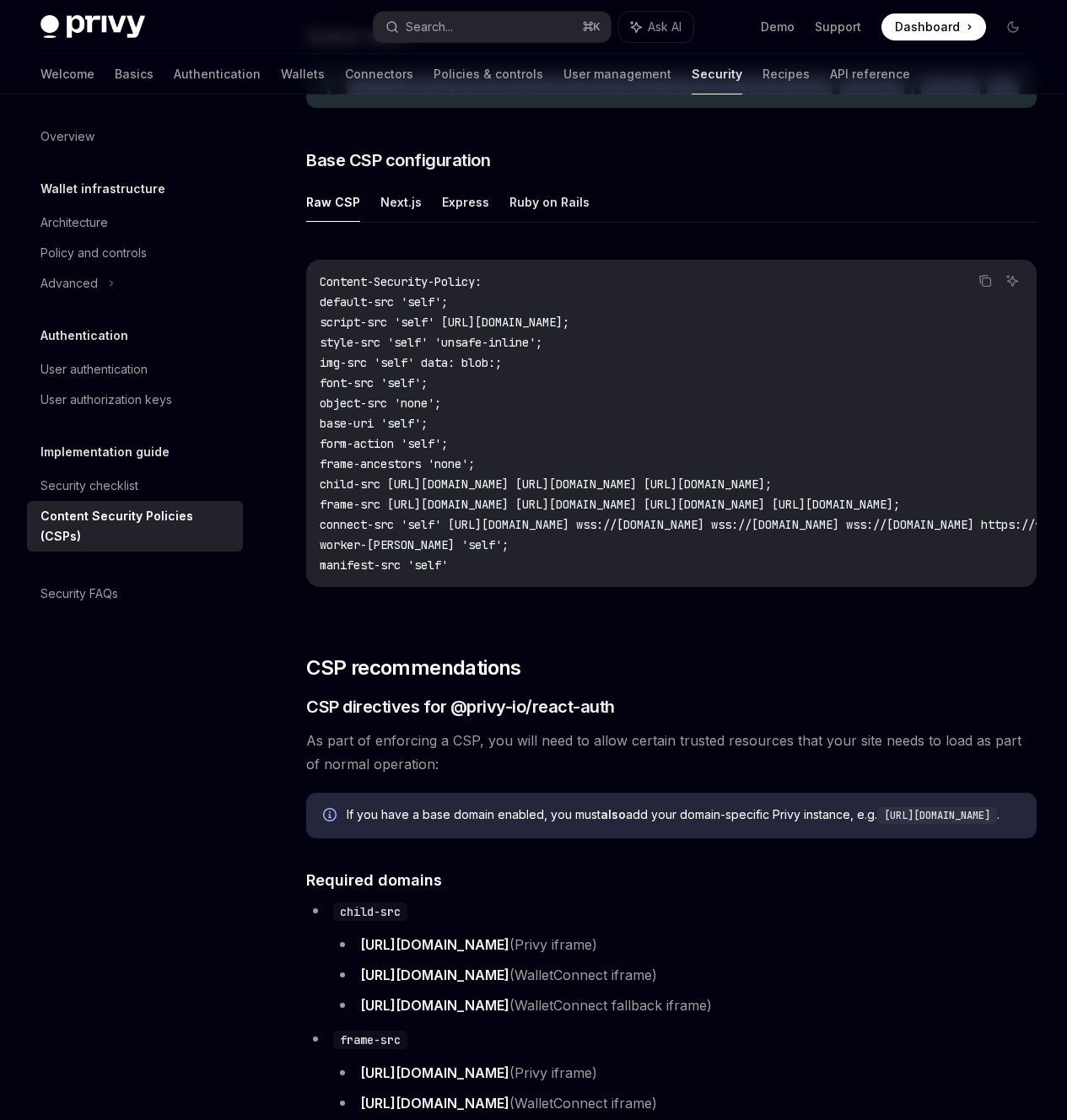 drag, startPoint x: 664, startPoint y: 186, endPoint x: 344, endPoint y: 162, distance: 320.89874 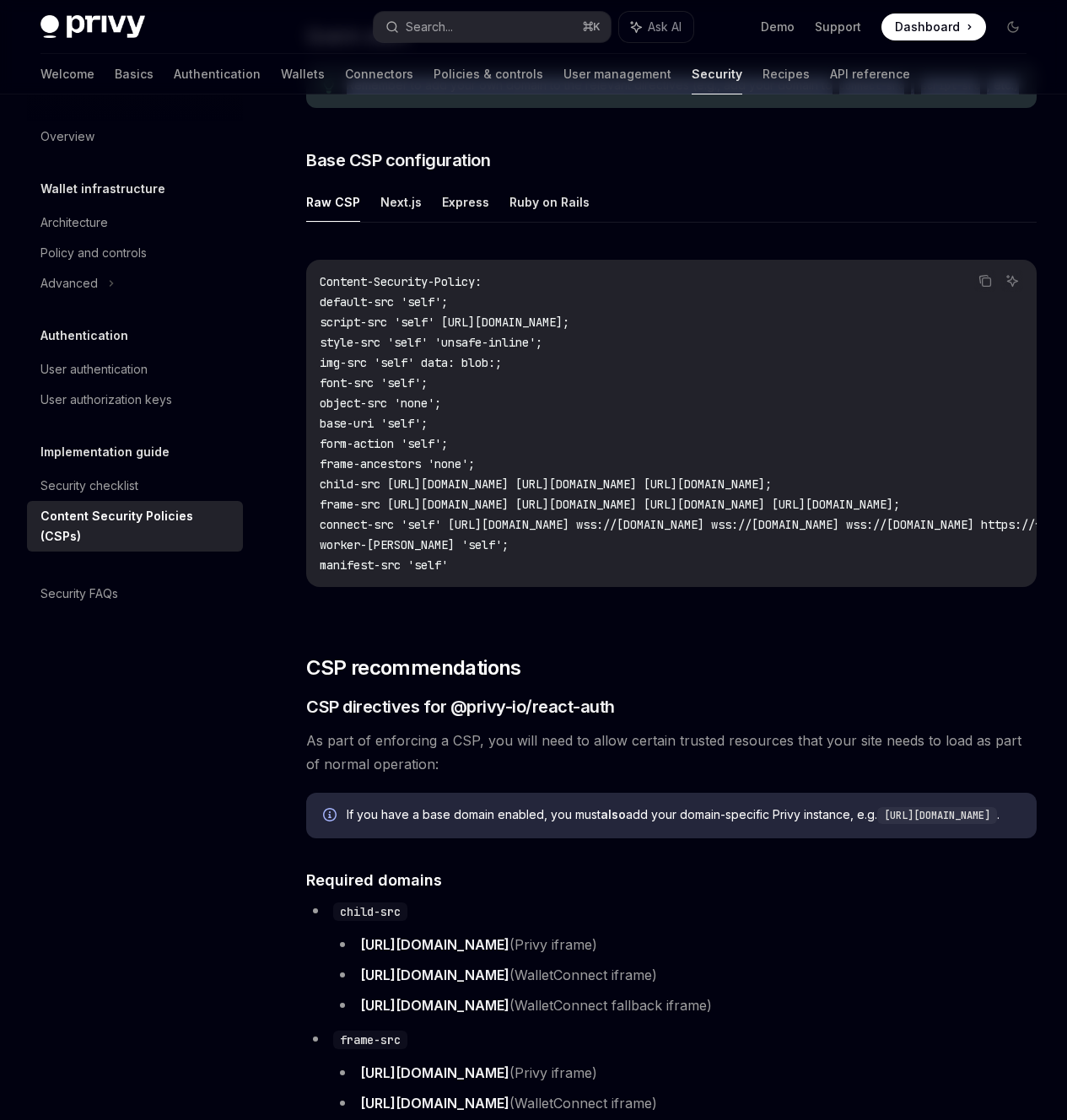 copy on "Remember to add your own domain to the relevant directives (e.g., add your domain to
connect-src ,  script-src , etc.)" 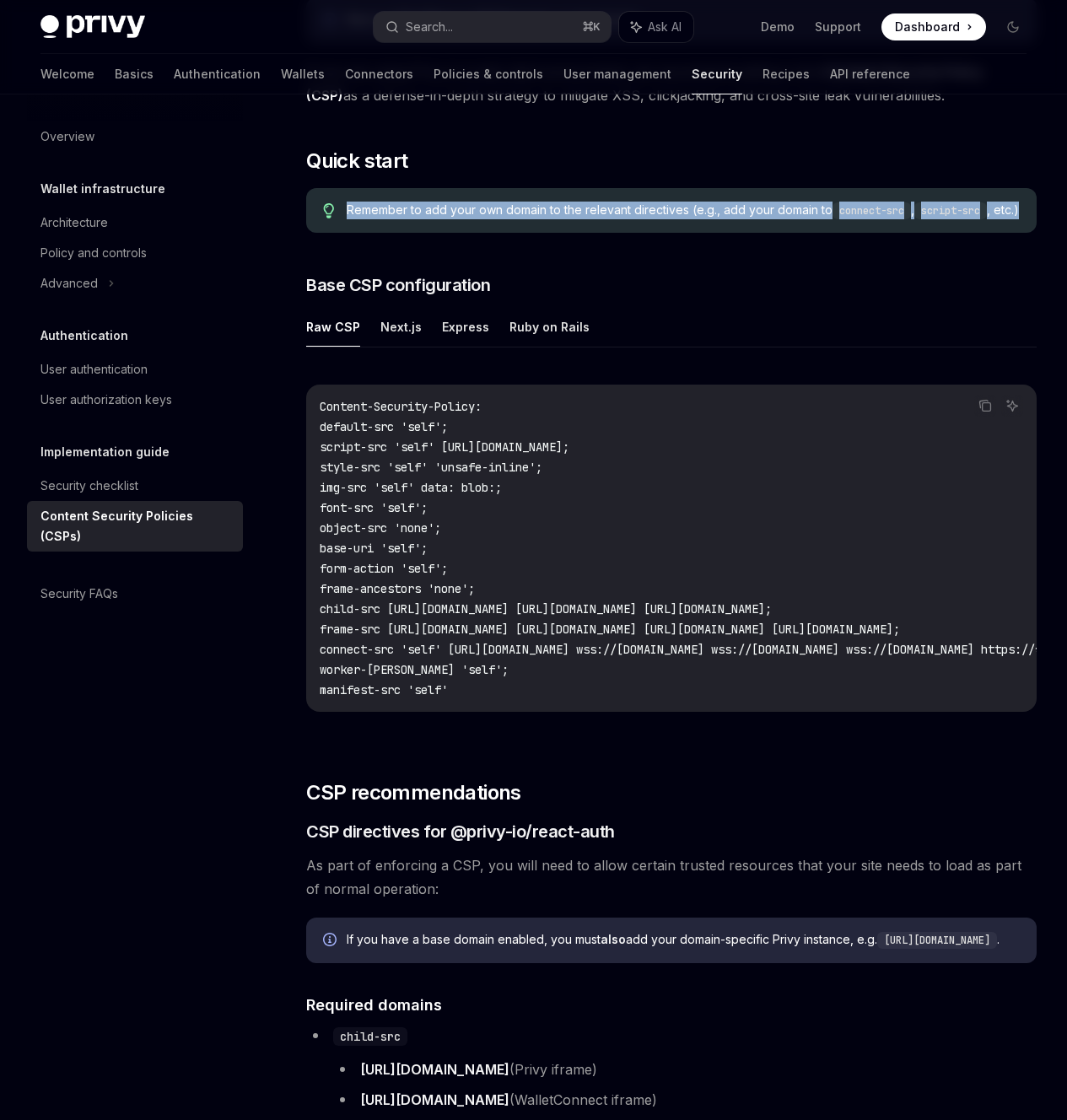 scroll, scrollTop: 209, scrollLeft: 0, axis: vertical 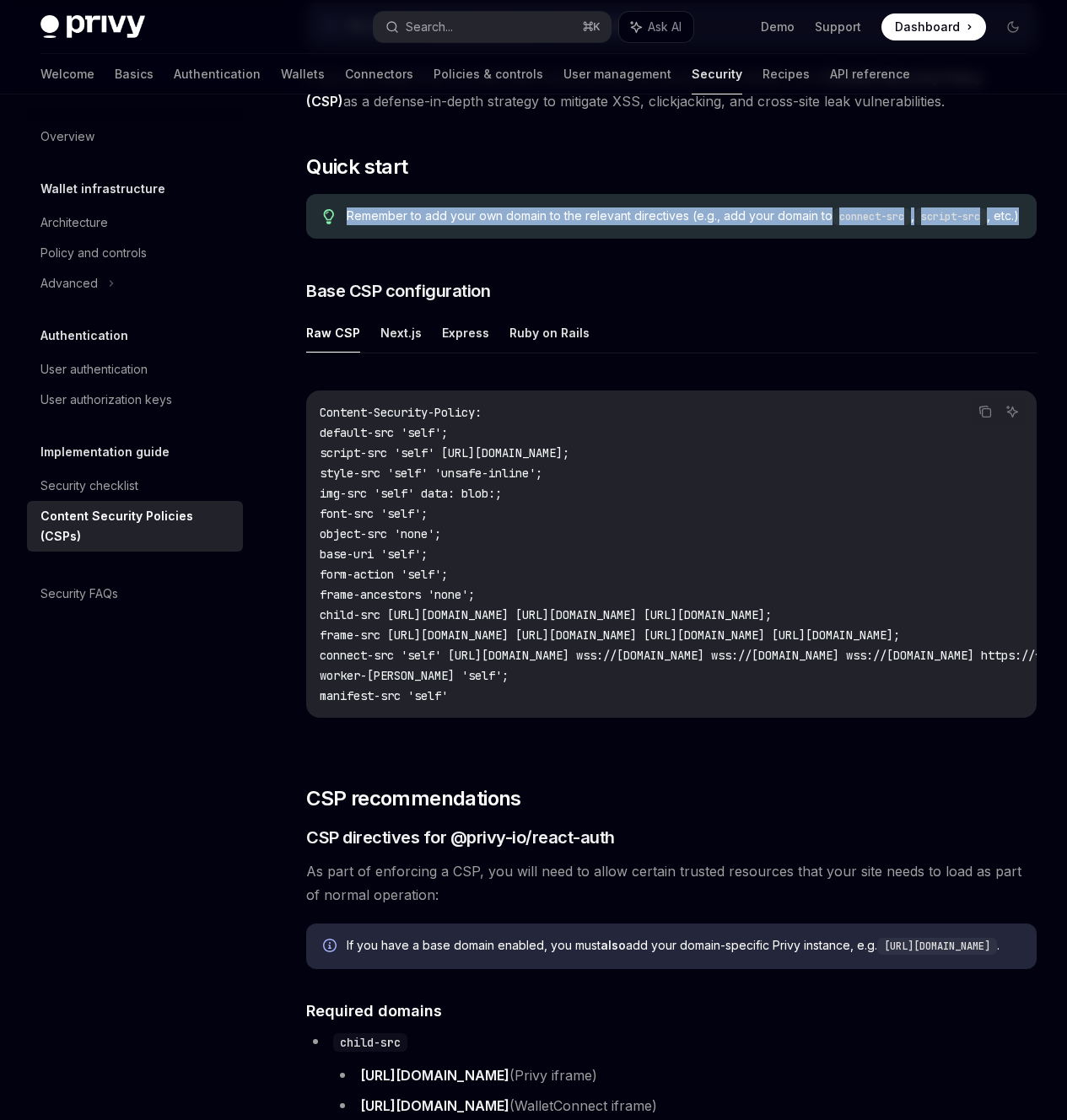 copy on "Remember to add your own domain to the relevant directives (e.g., add your domain to
connect-src ,  script-src , etc.)" 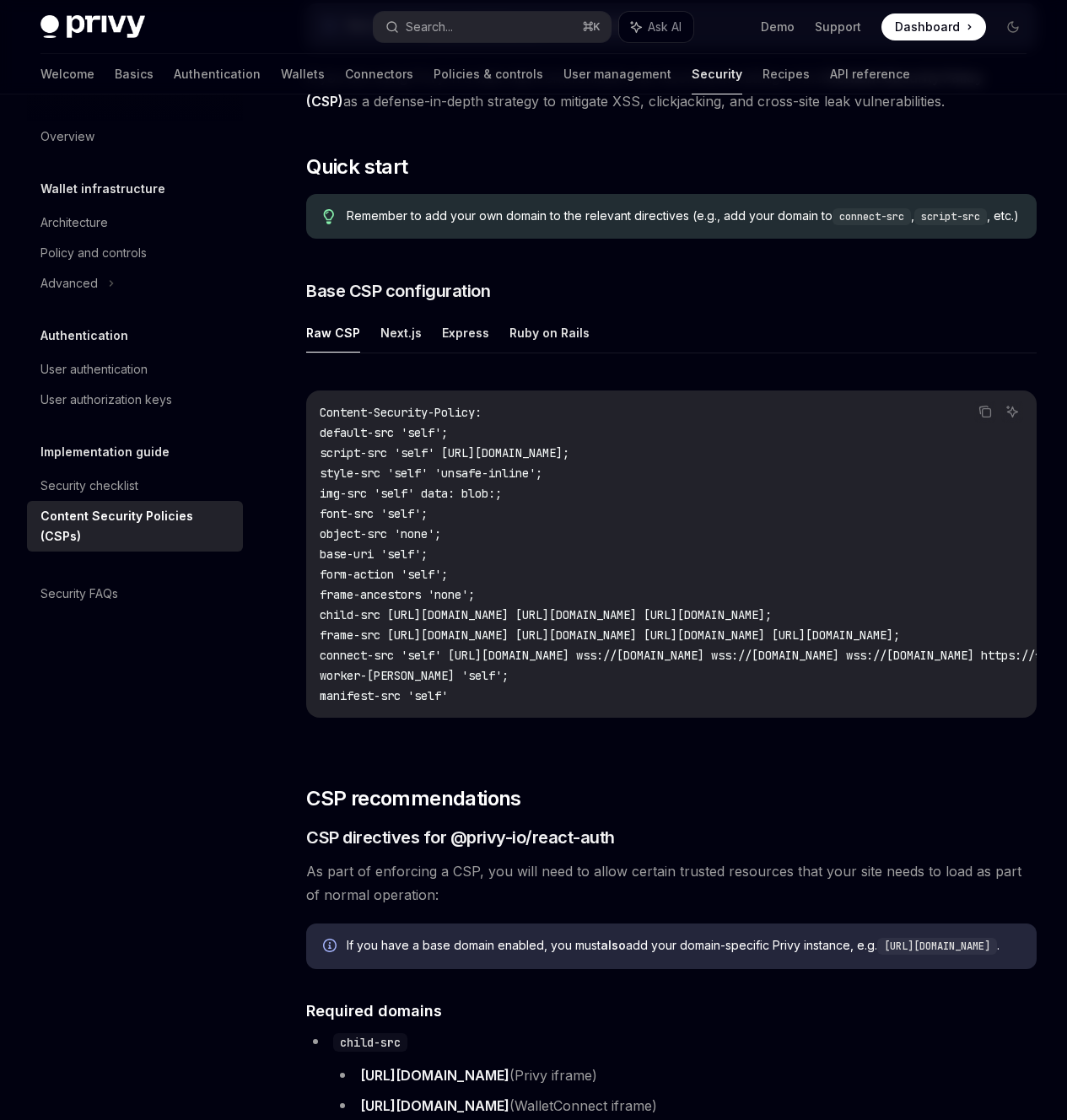 click on "Content-Security-Policy:
default-src 'self';
script-src 'self' [URL][DOMAIN_NAME];
style-src 'self' 'unsafe-inline';
img-src 'self' data: blob:;
font-src 'self';
object-src 'none';
base-uri 'self';
form-action 'self';
frame-ancestors 'none';
child-src [URL][DOMAIN_NAME] [URL][DOMAIN_NAME] [URL][DOMAIN_NAME];
frame-src [URL][DOMAIN_NAME] [URL][DOMAIN_NAME] [URL][DOMAIN_NAME] [URL][DOMAIN_NAME];
connect-src 'self' [URL][DOMAIN_NAME] wss://[DOMAIN_NAME] wss://[DOMAIN_NAME] wss://[DOMAIN_NAME] https://*.[DOMAIN_NAME] [URL][DOMAIN_NAME];
worker-src 'self';
manifest-src 'self'" at bounding box center (816, 554) 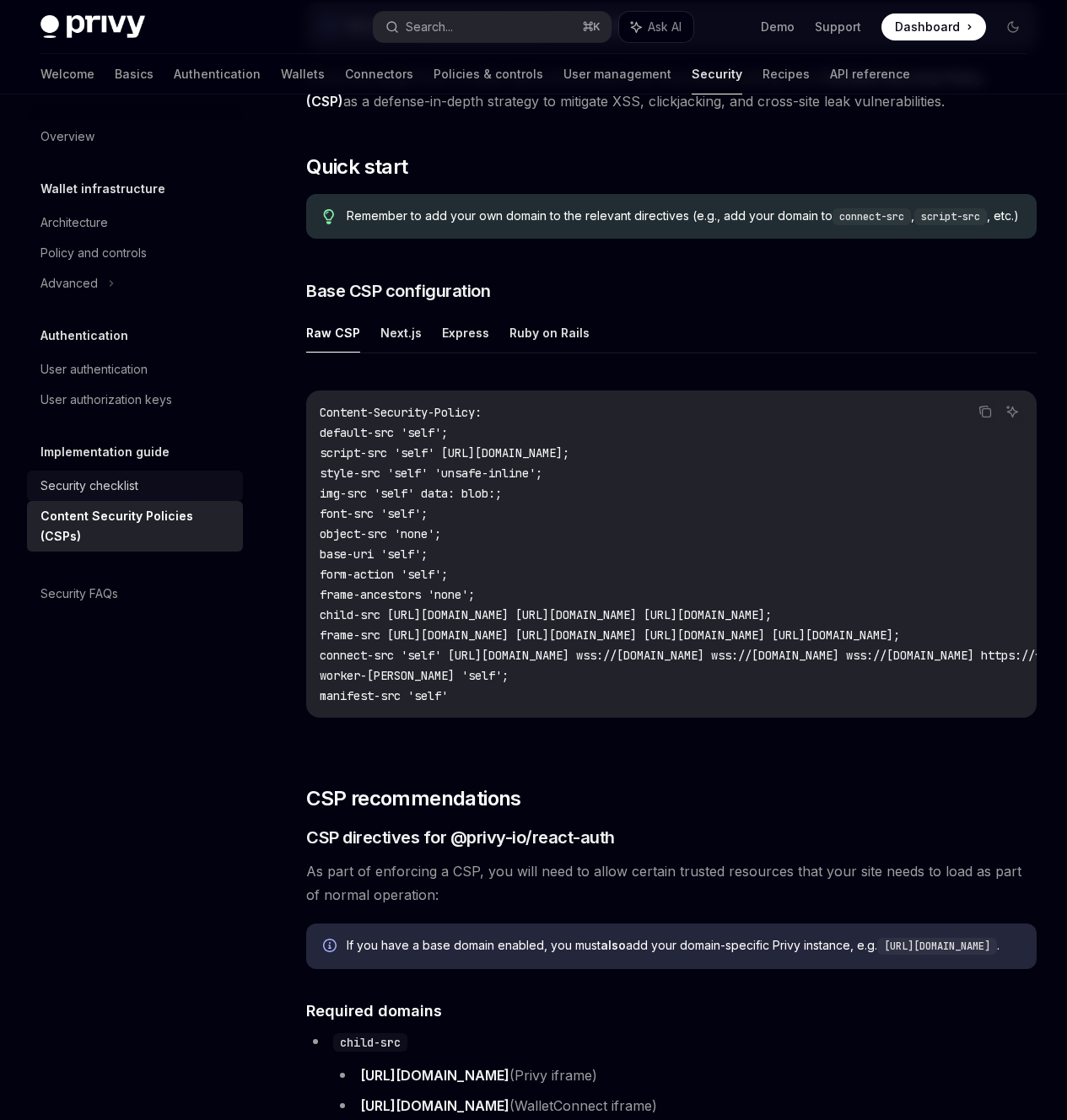 copy on "Content-Security-Policy:
default-src 'self';
script-src 'self' [URL][DOMAIN_NAME];
style-src 'self' 'unsafe-inline';
img-src 'self' data: blob:;
font-src 'self';
object-src 'none';
base-uri 'self';
form-action 'self';
frame-ancestors 'none';
child-src [URL][DOMAIN_NAME] [URL][DOMAIN_NAME] [URL][DOMAIN_NAME];
frame-src [URL][DOMAIN_NAME] [URL][DOMAIN_NAME] [URL][DOMAIN_NAME] [URL][DOMAIN_NAME];
connect-src 'self' [URL][DOMAIN_NAME] wss://[DOMAIN_NAME] wss://[DOMAIN_NAME] wss://[DOMAIN_NAME] https://*.[DOMAIN_NAME] [URL][DOMAIN_NAME];
worker-src 'self';
manifest-src 'self'" 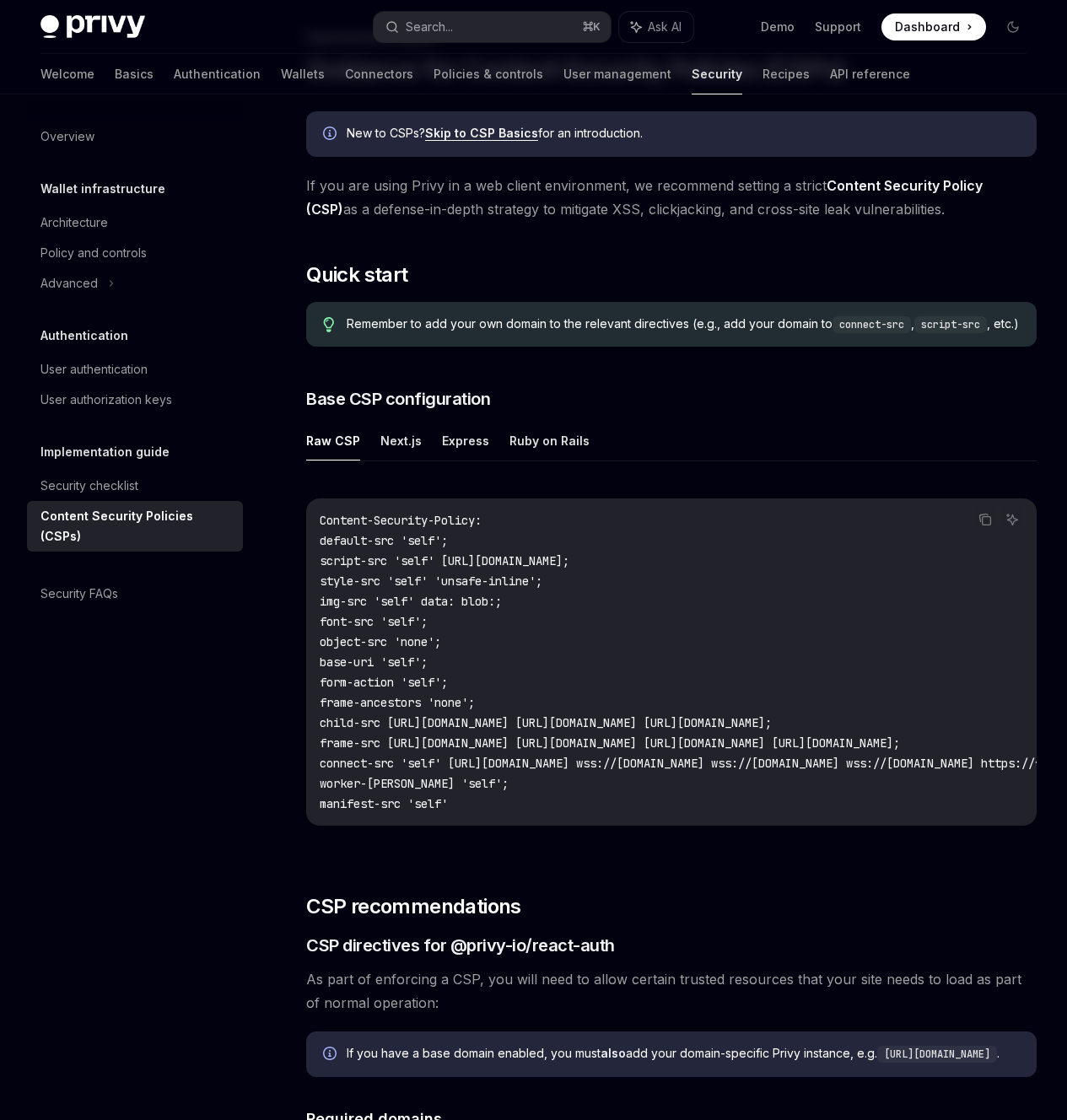 scroll, scrollTop: 0, scrollLeft: 0, axis: both 